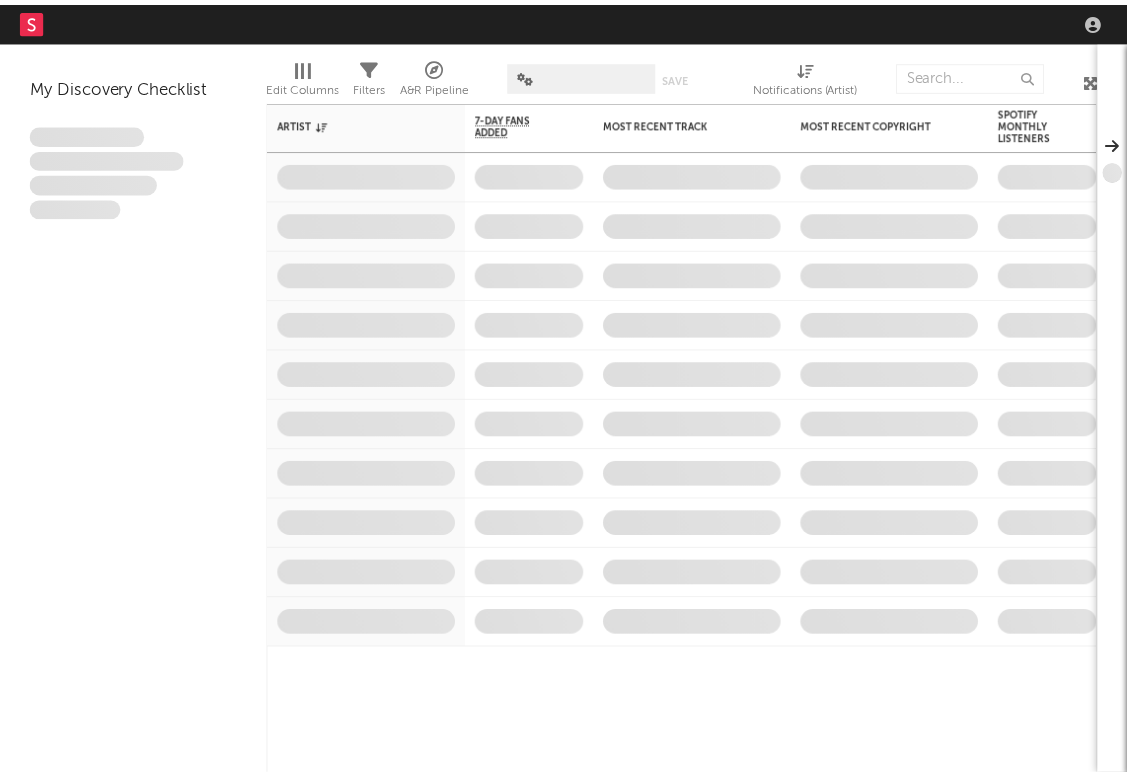 scroll, scrollTop: 0, scrollLeft: 0, axis: both 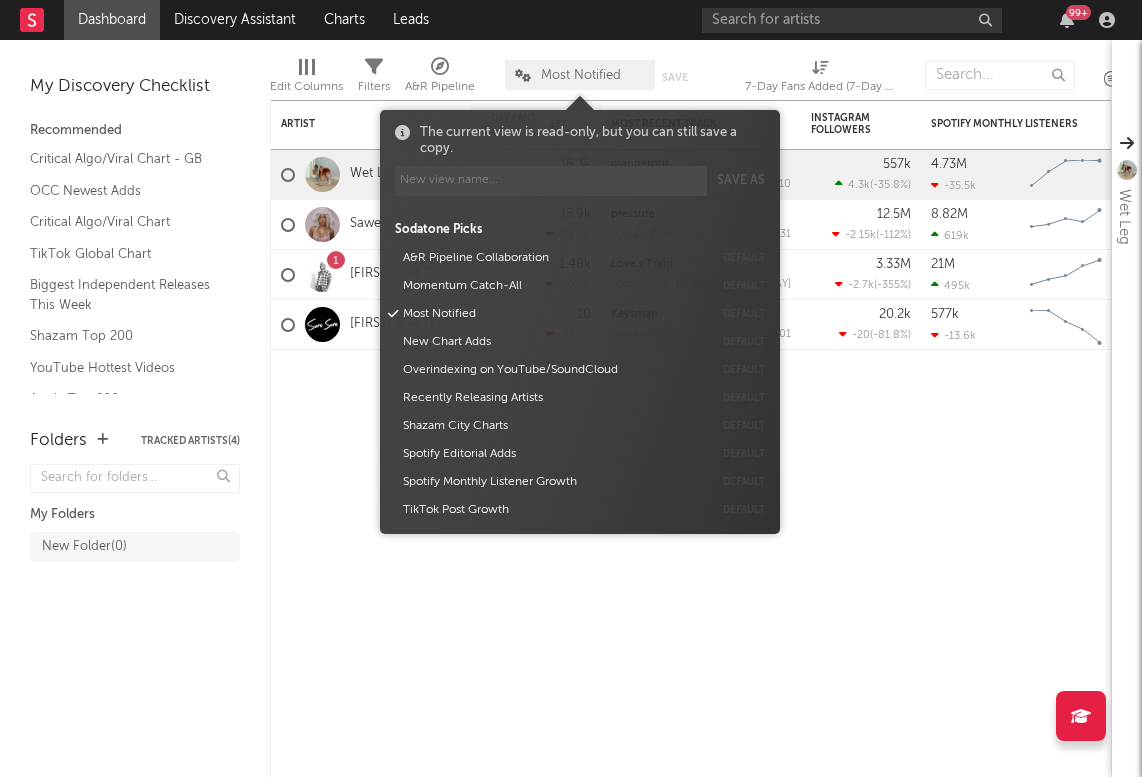click on "Most Notified" at bounding box center (581, 75) 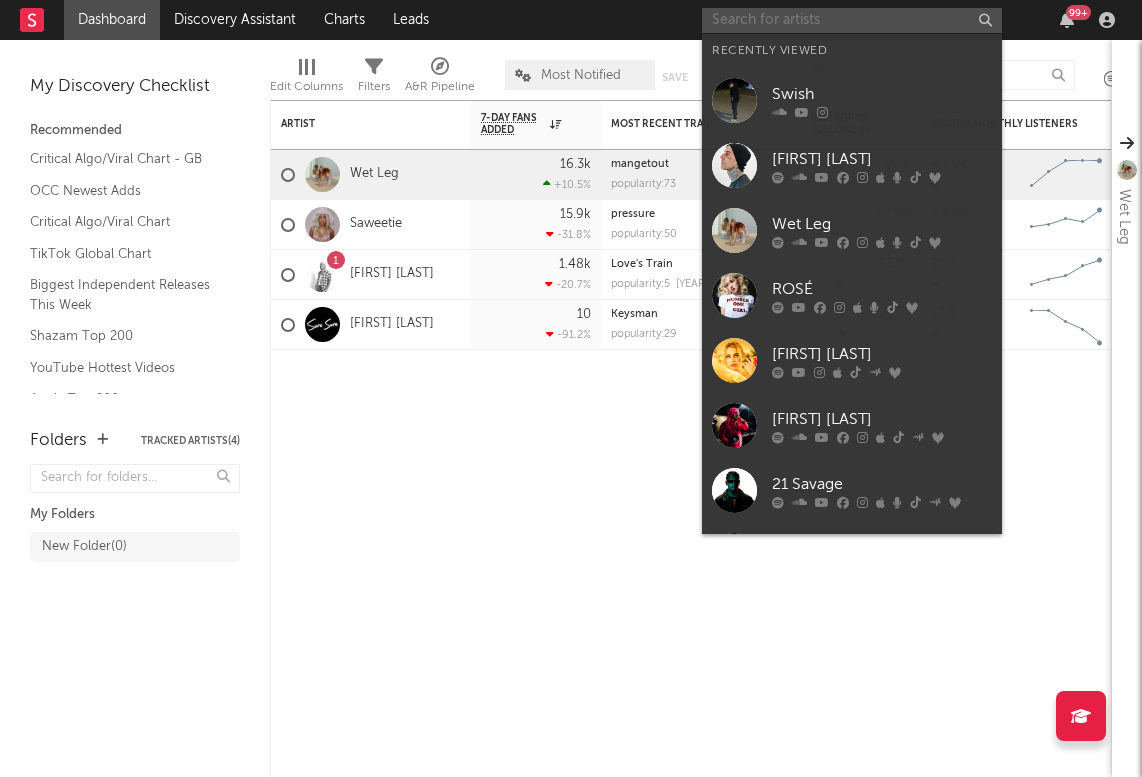 click at bounding box center (852, 20) 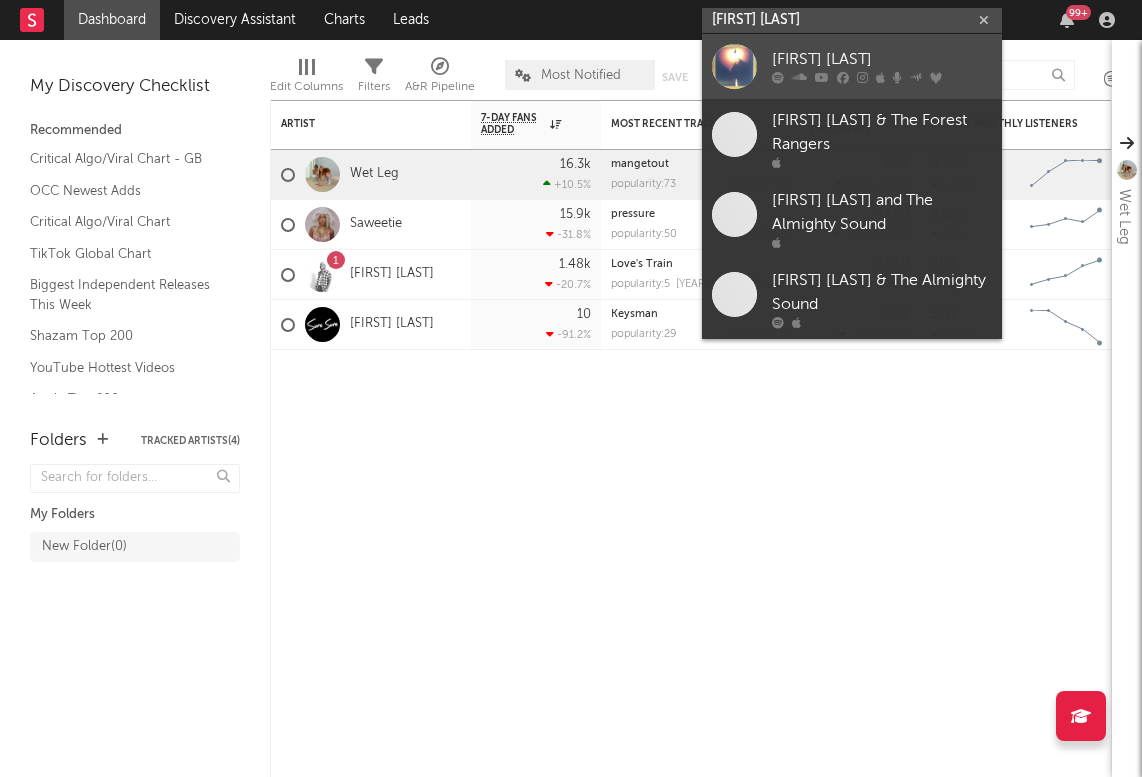 type on "audra mae" 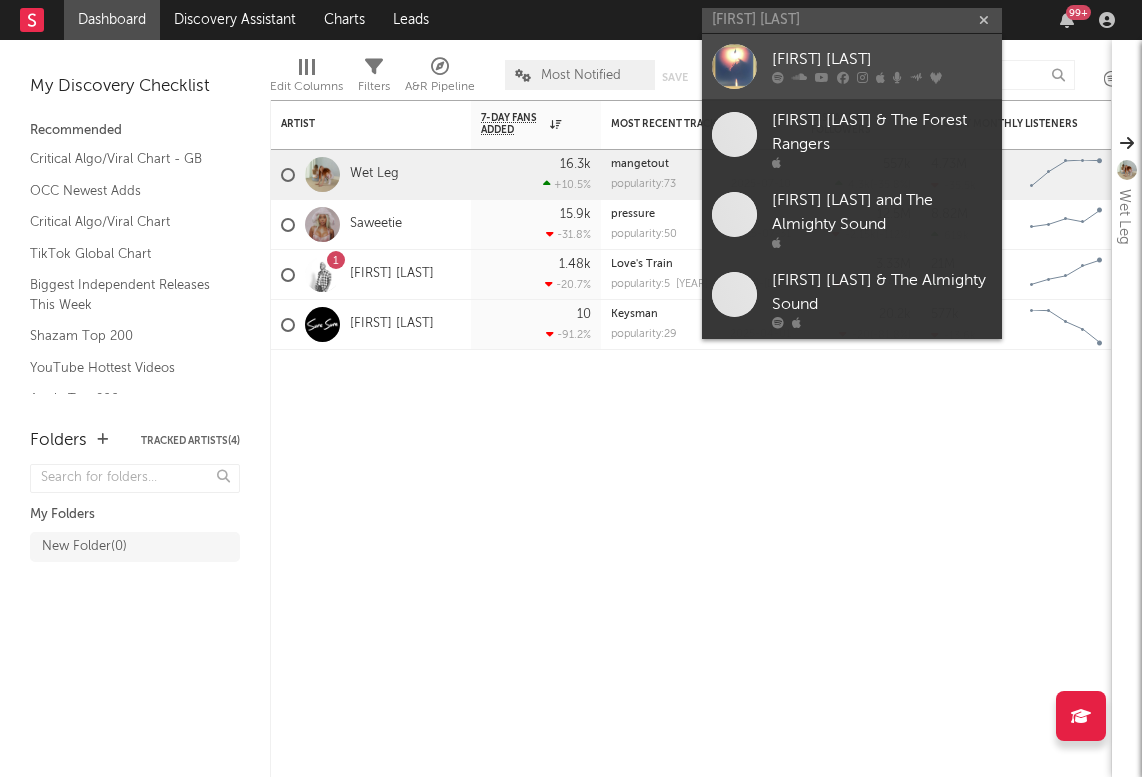 click at bounding box center [734, 66] 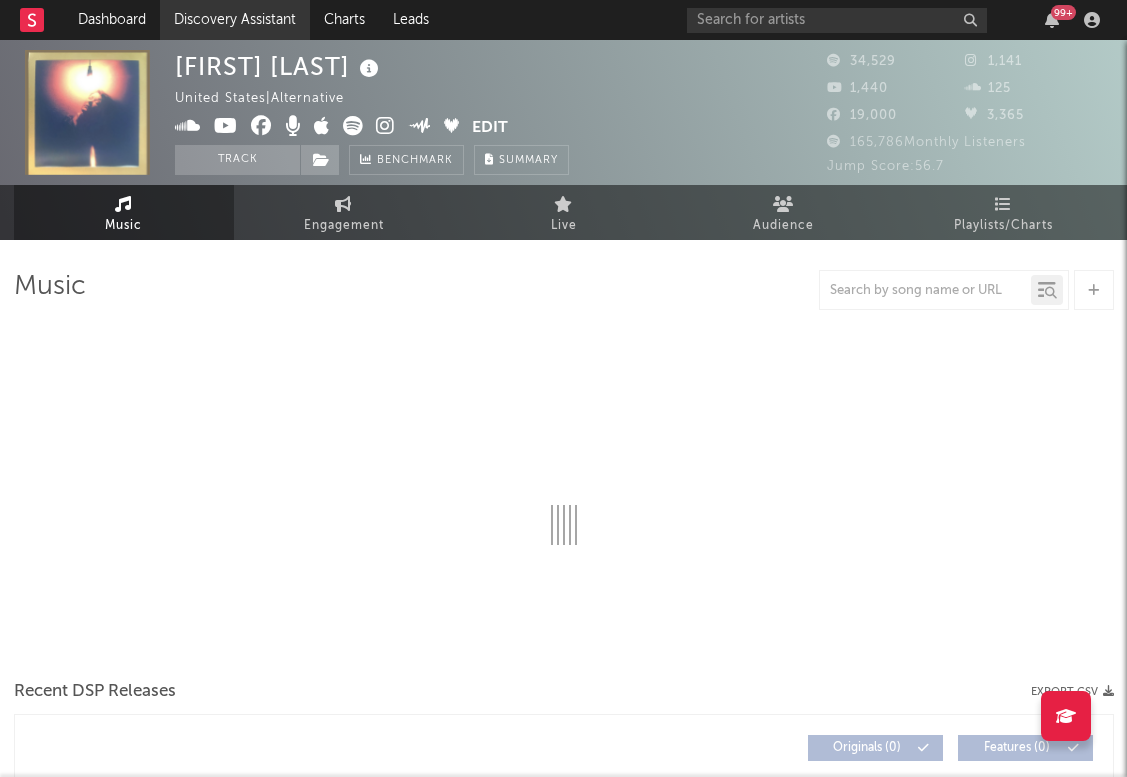 select on "6m" 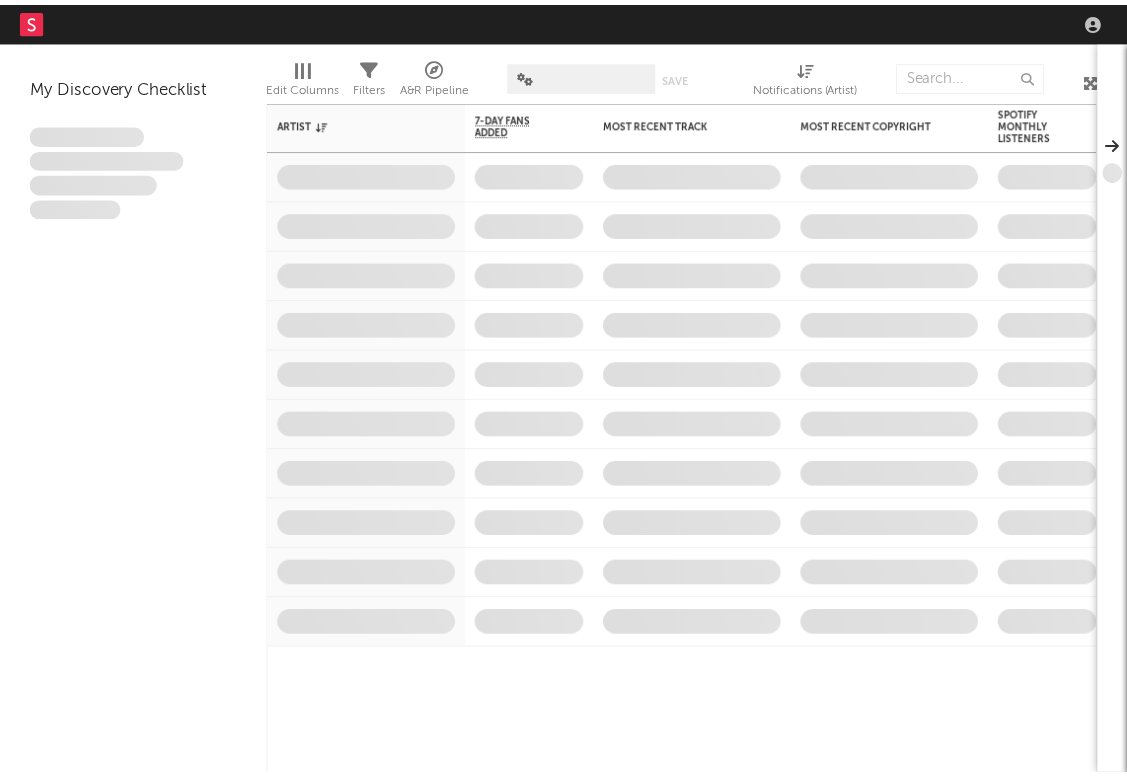 scroll, scrollTop: 0, scrollLeft: 0, axis: both 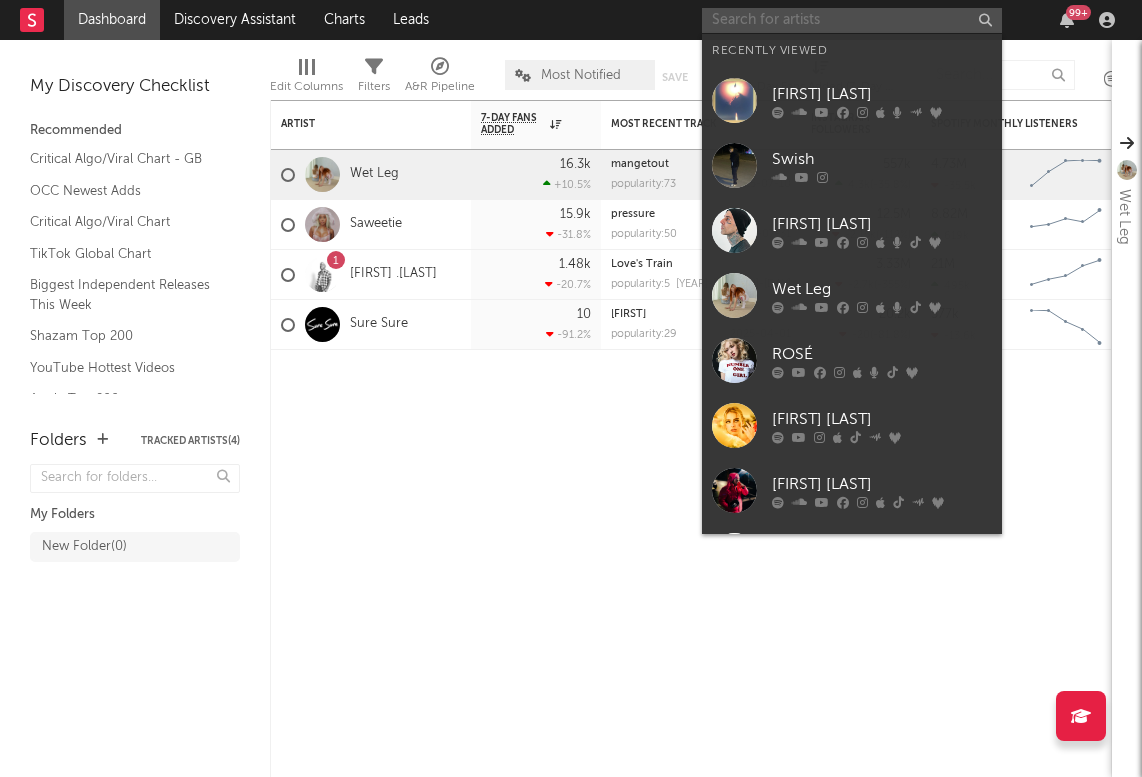 click at bounding box center (852, 20) 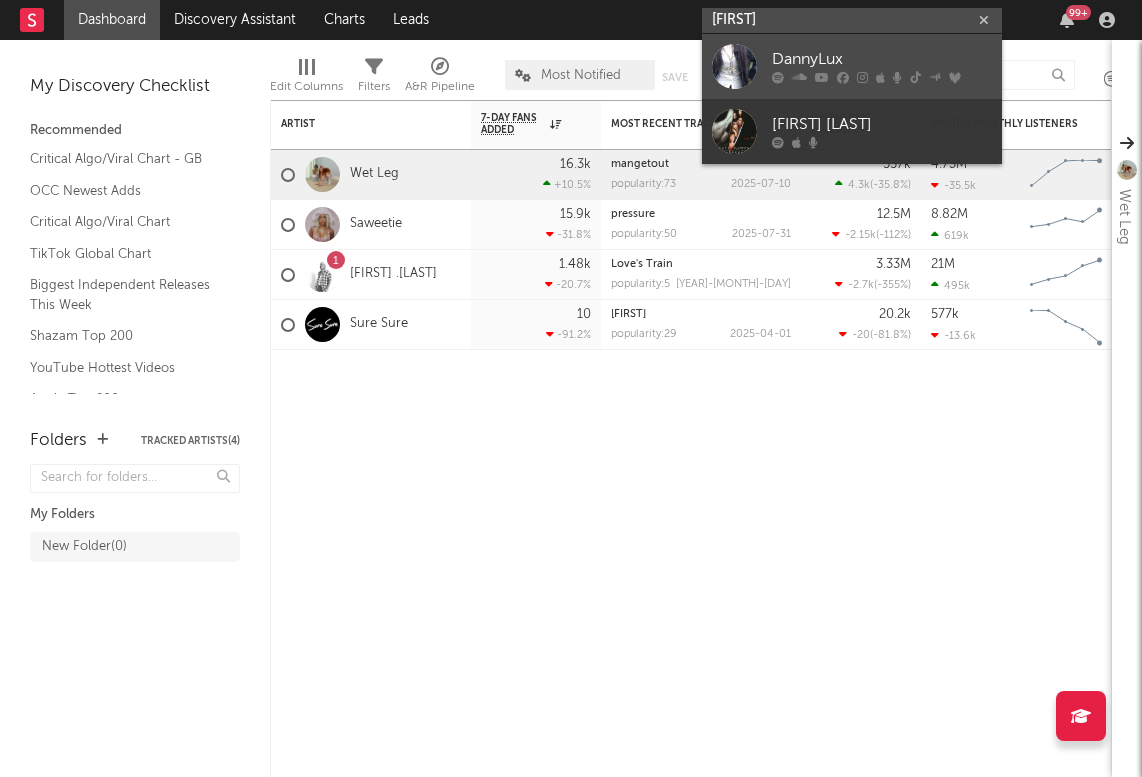 type on "dannylux" 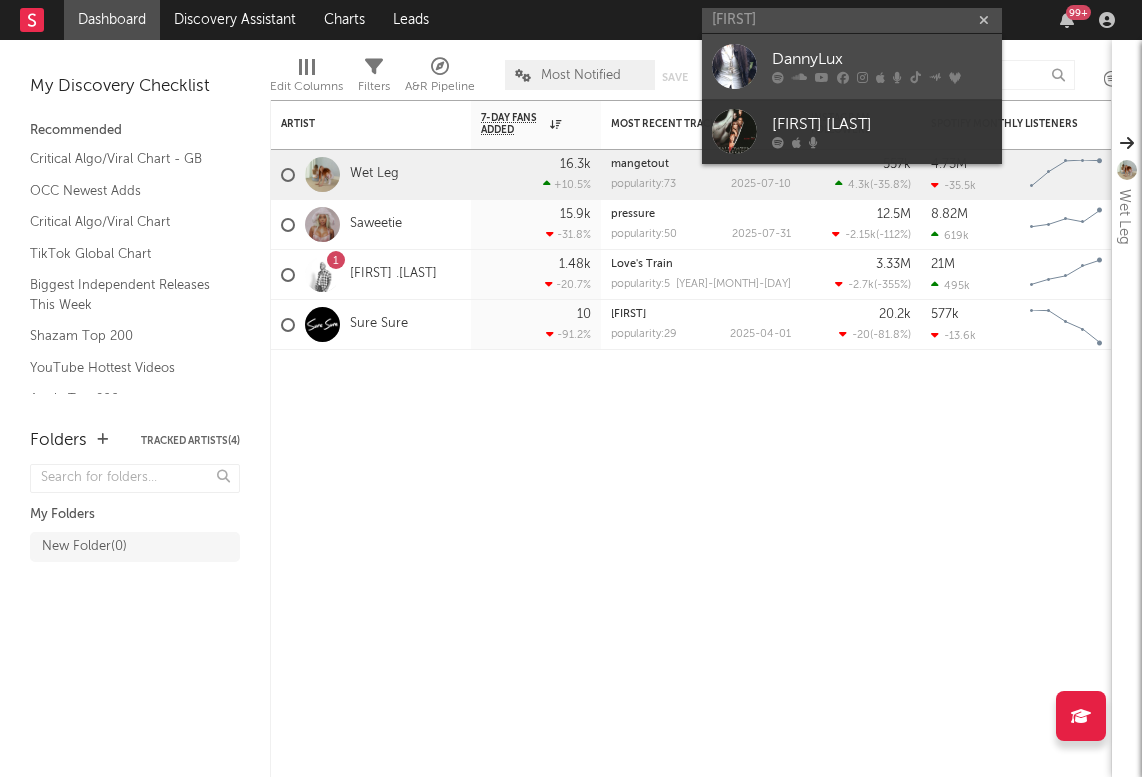 click at bounding box center [734, 66] 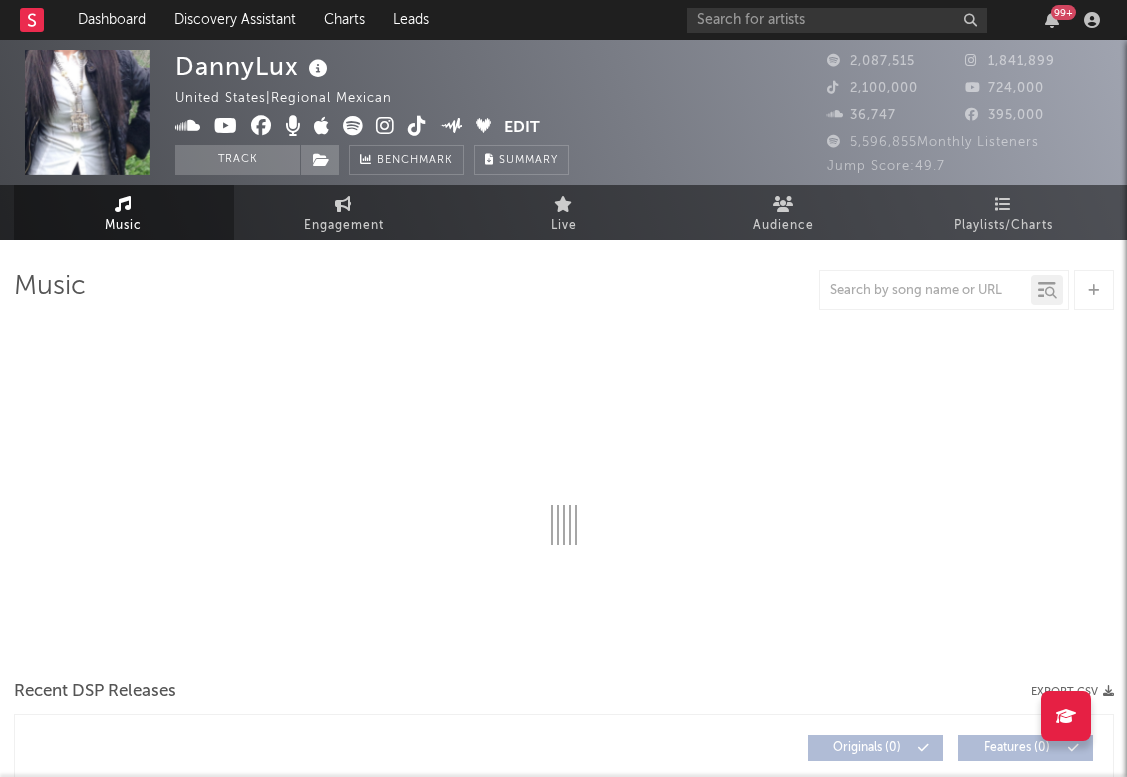 select on "6m" 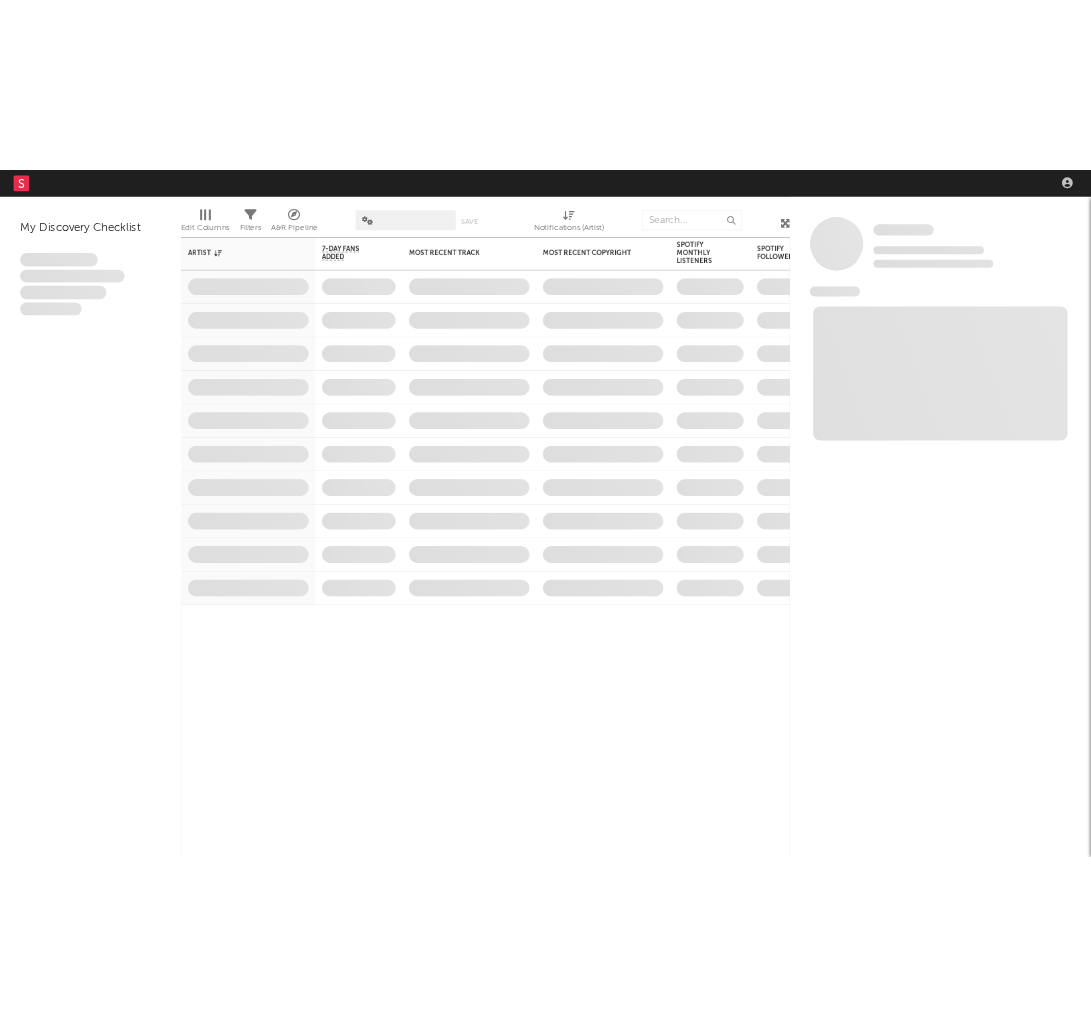 scroll, scrollTop: 0, scrollLeft: 0, axis: both 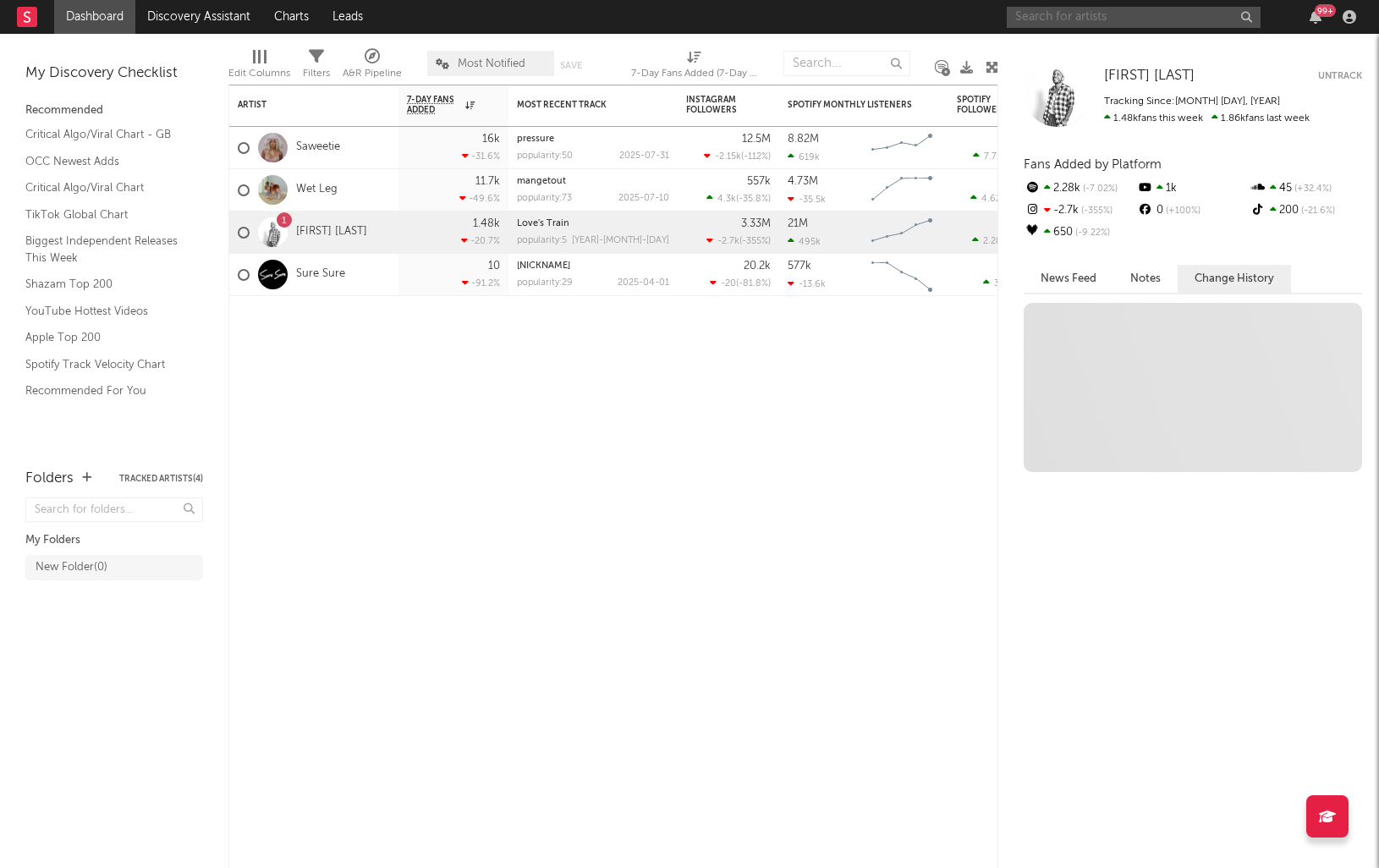 click at bounding box center (1134, 17) 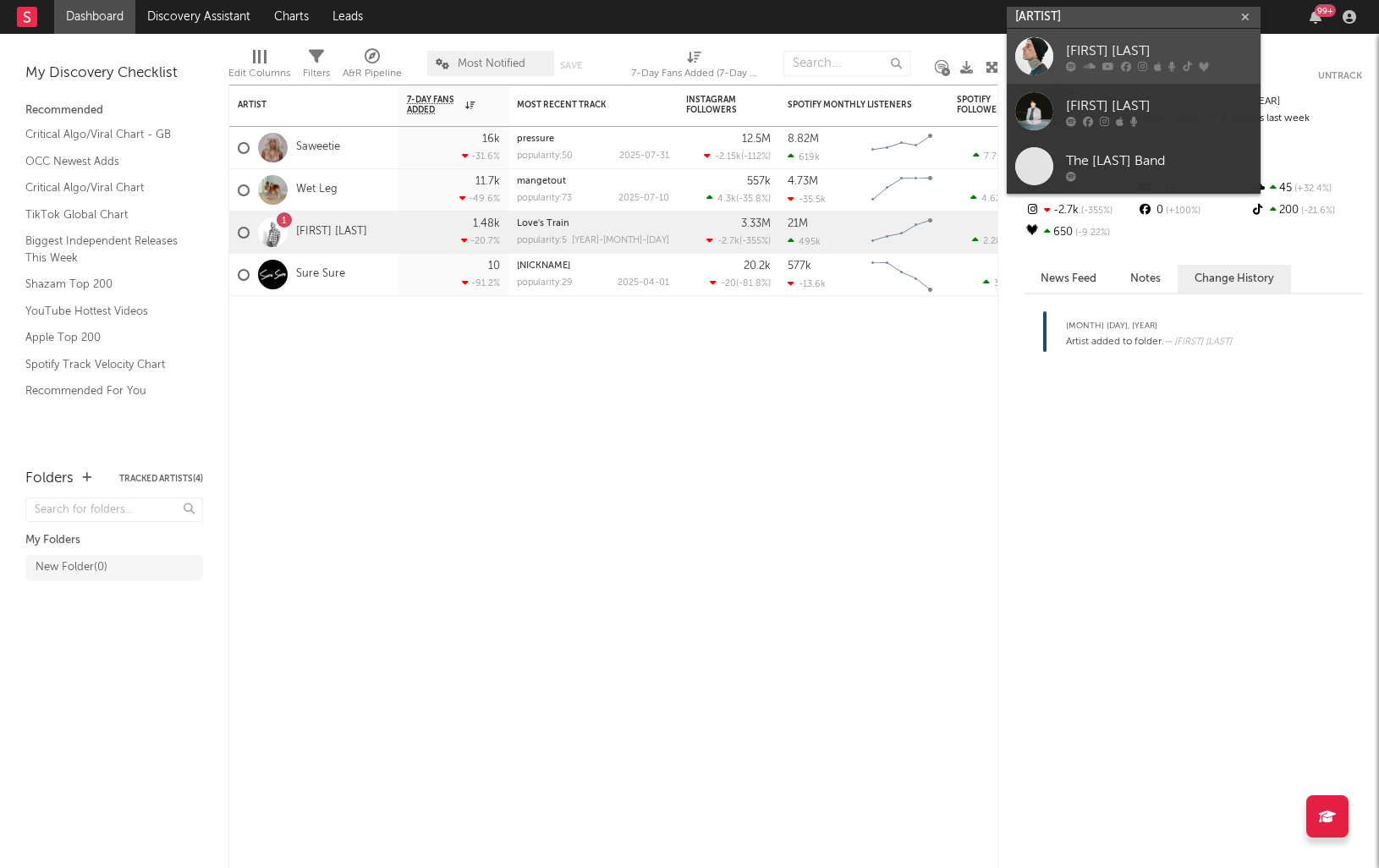 type on "[ARTIST]" 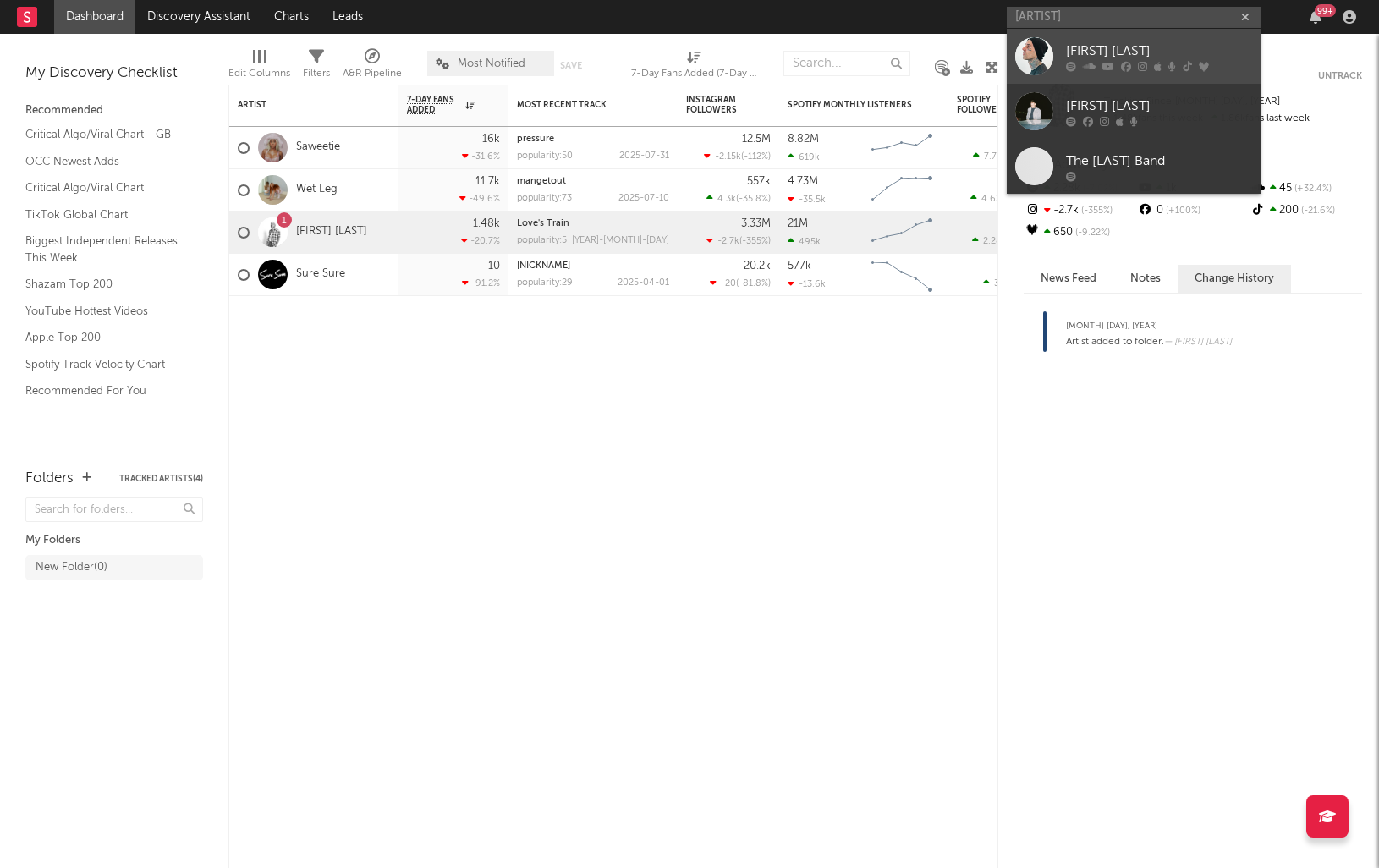click on "[FIRST] [LAST]" at bounding box center [1159, 51] 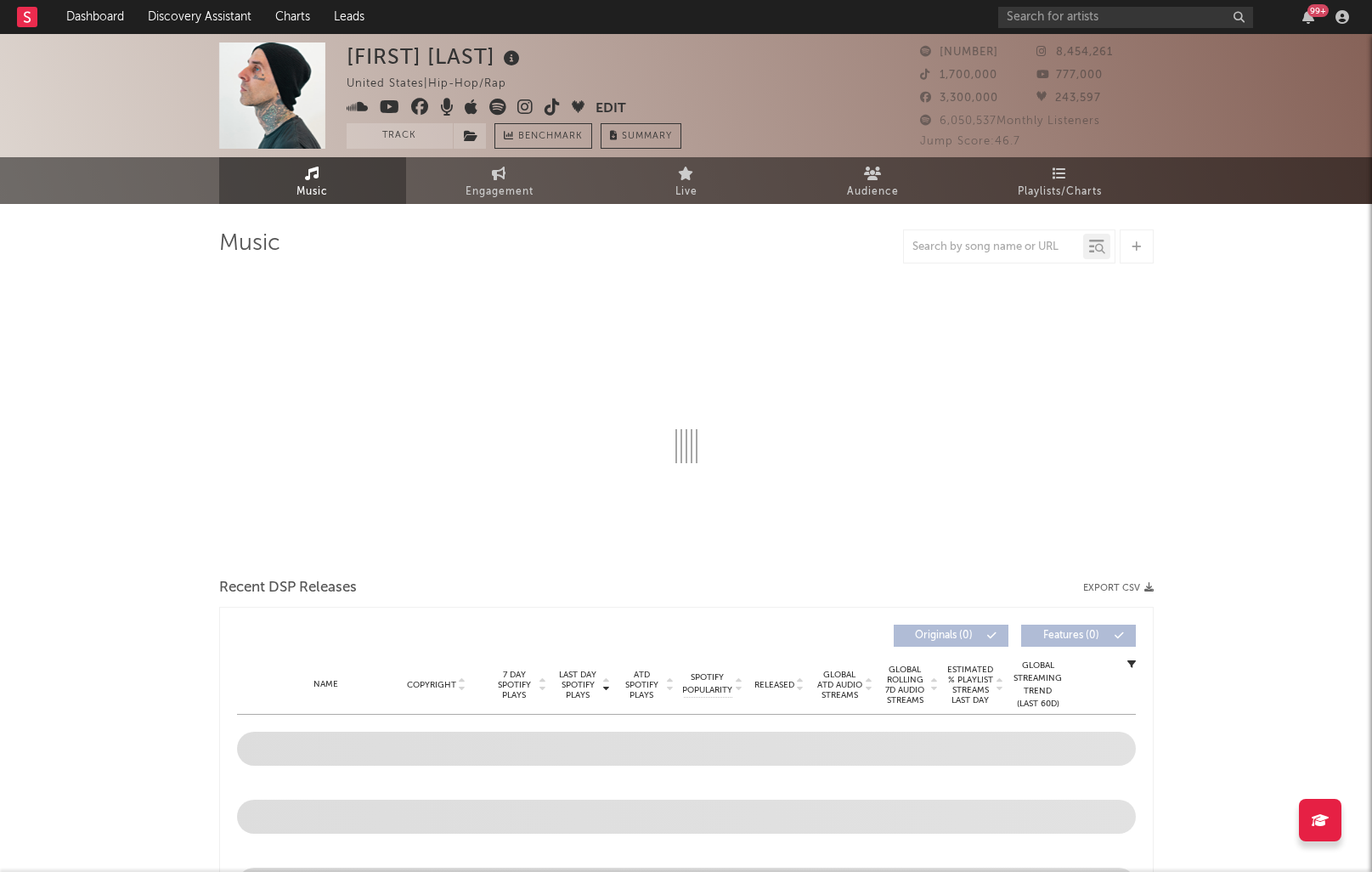 click at bounding box center (272, 95) 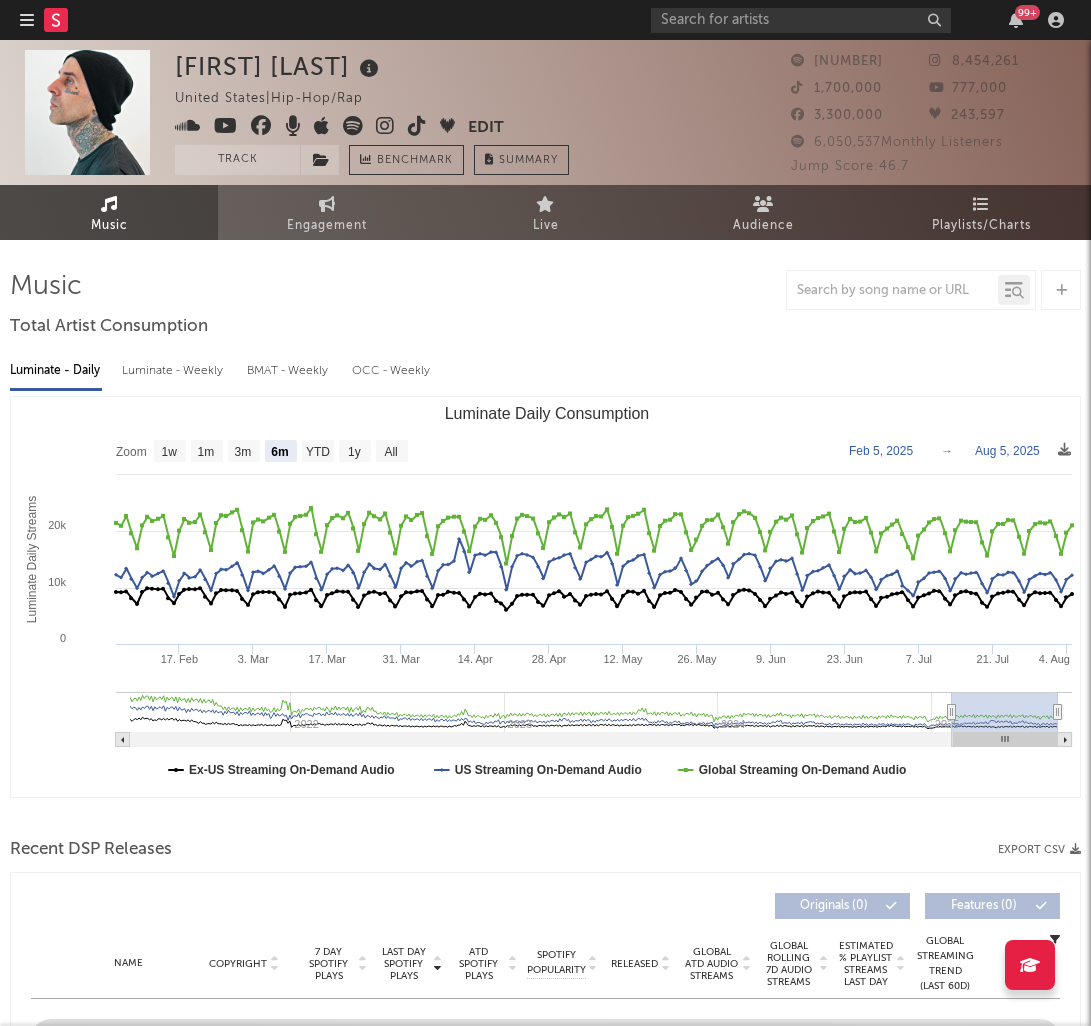 click at bounding box center (87, 112) 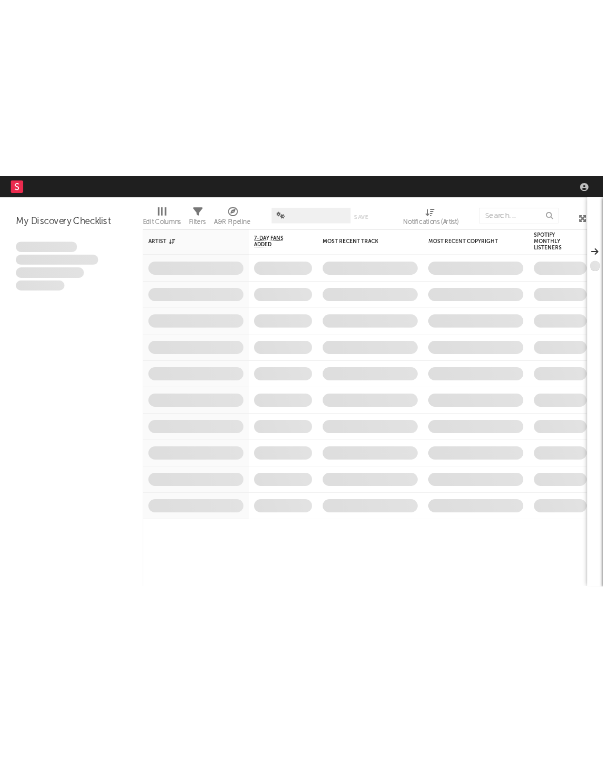 scroll, scrollTop: 0, scrollLeft: 0, axis: both 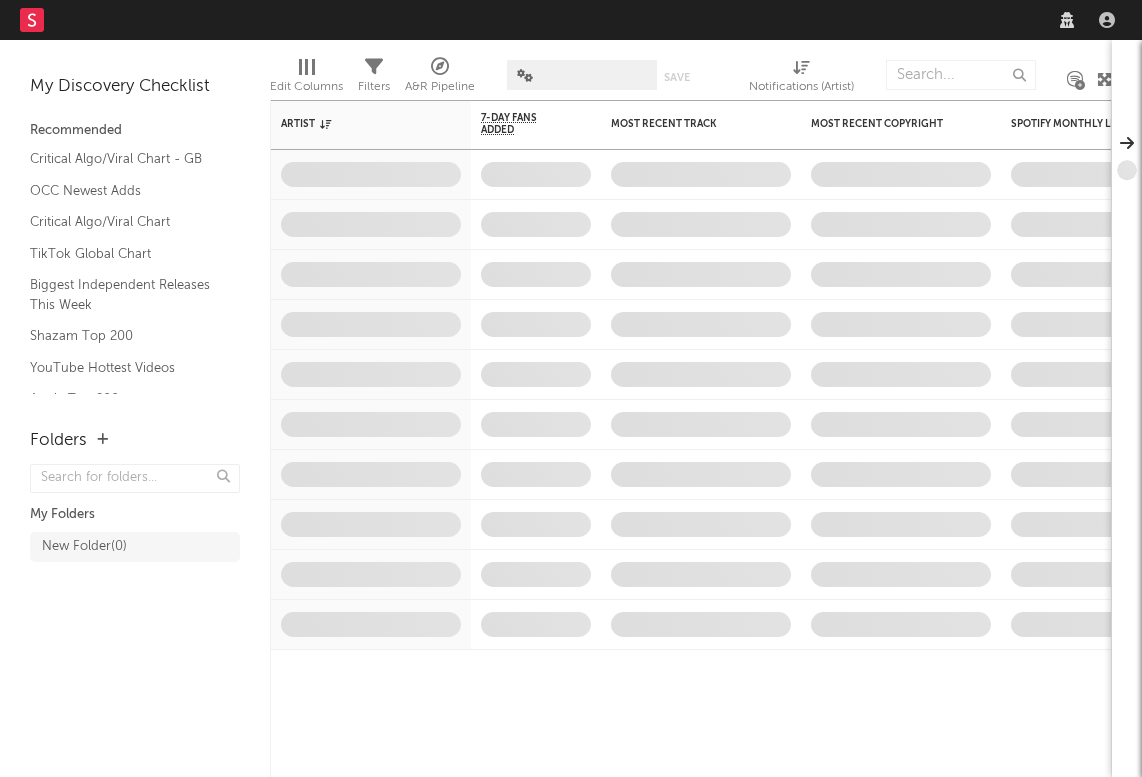 click at bounding box center (582, 75) 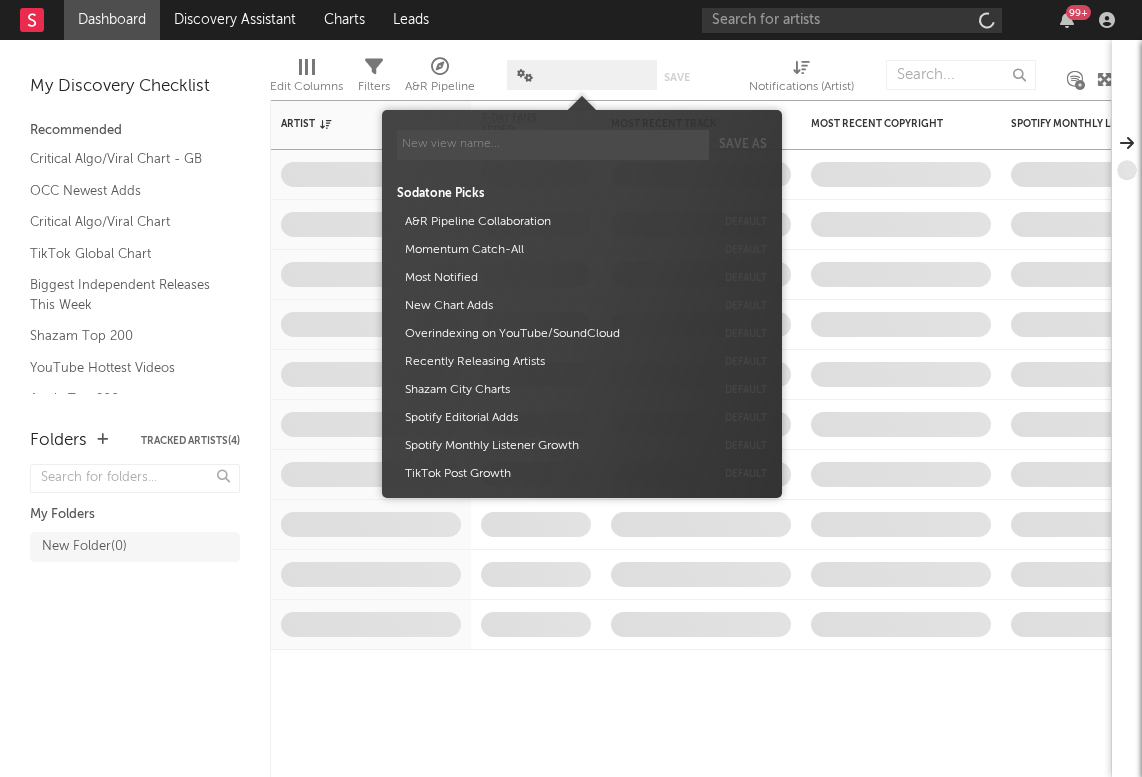 click at bounding box center [543, 75] 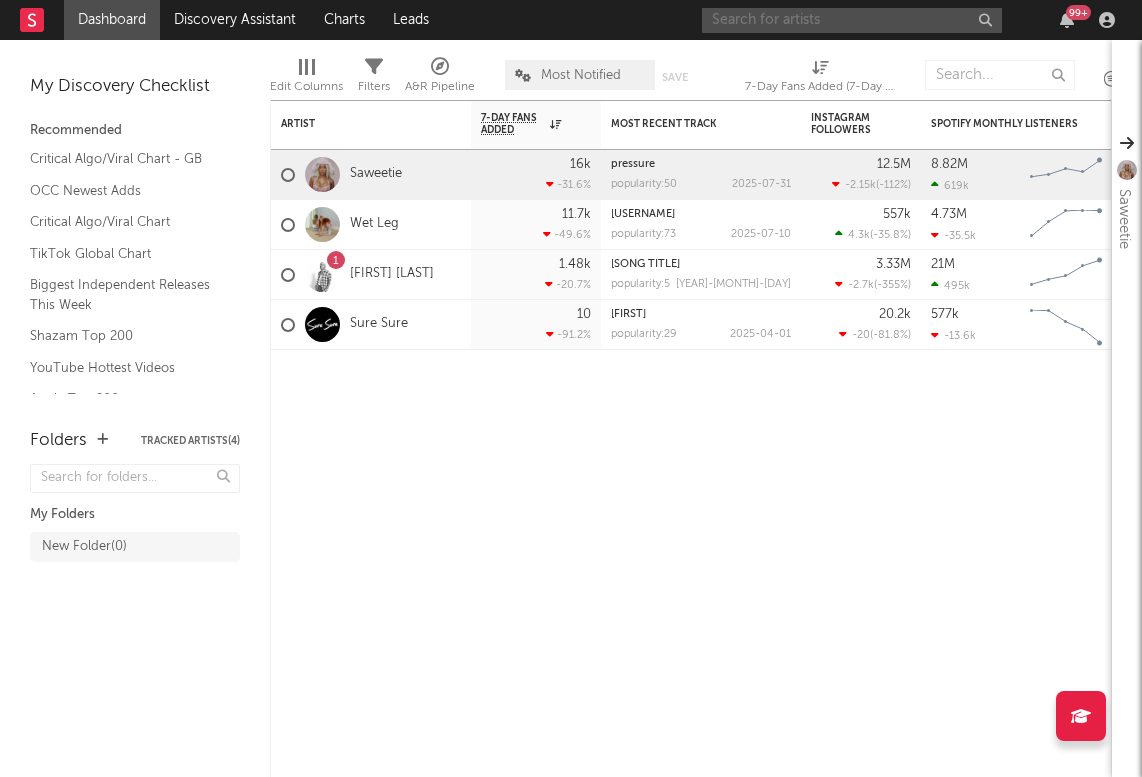 click at bounding box center [852, 20] 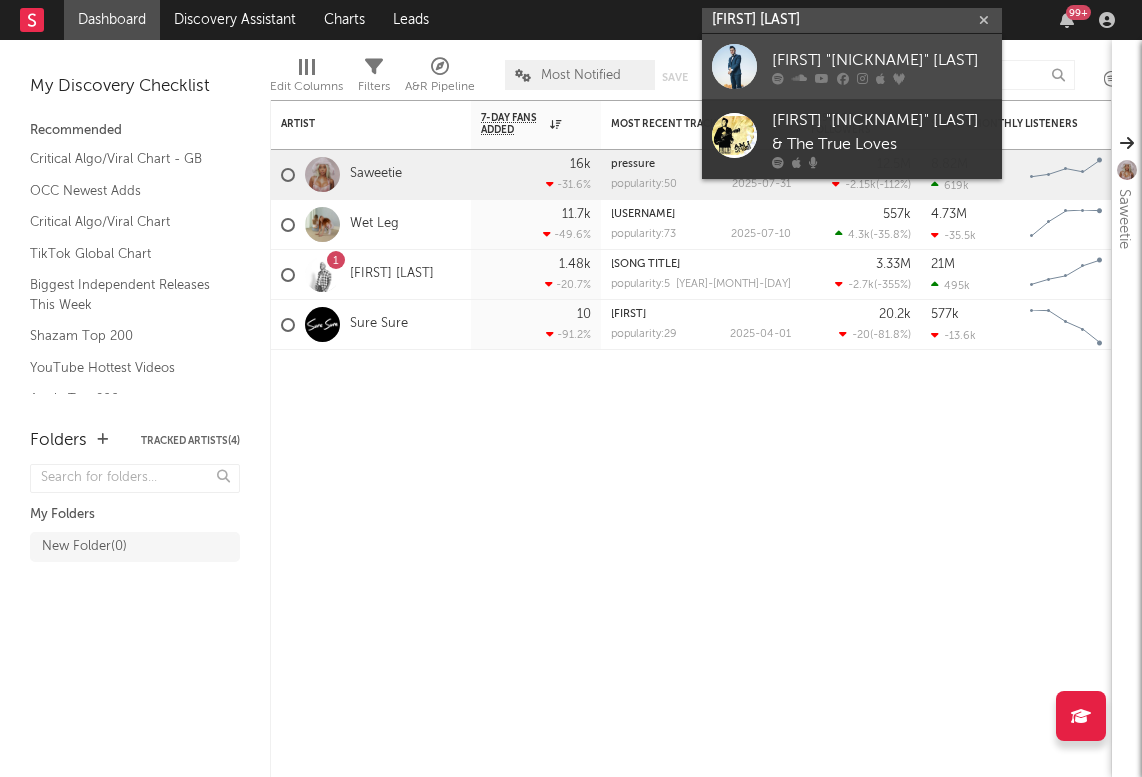 type on "[FIRST] [LAST]" 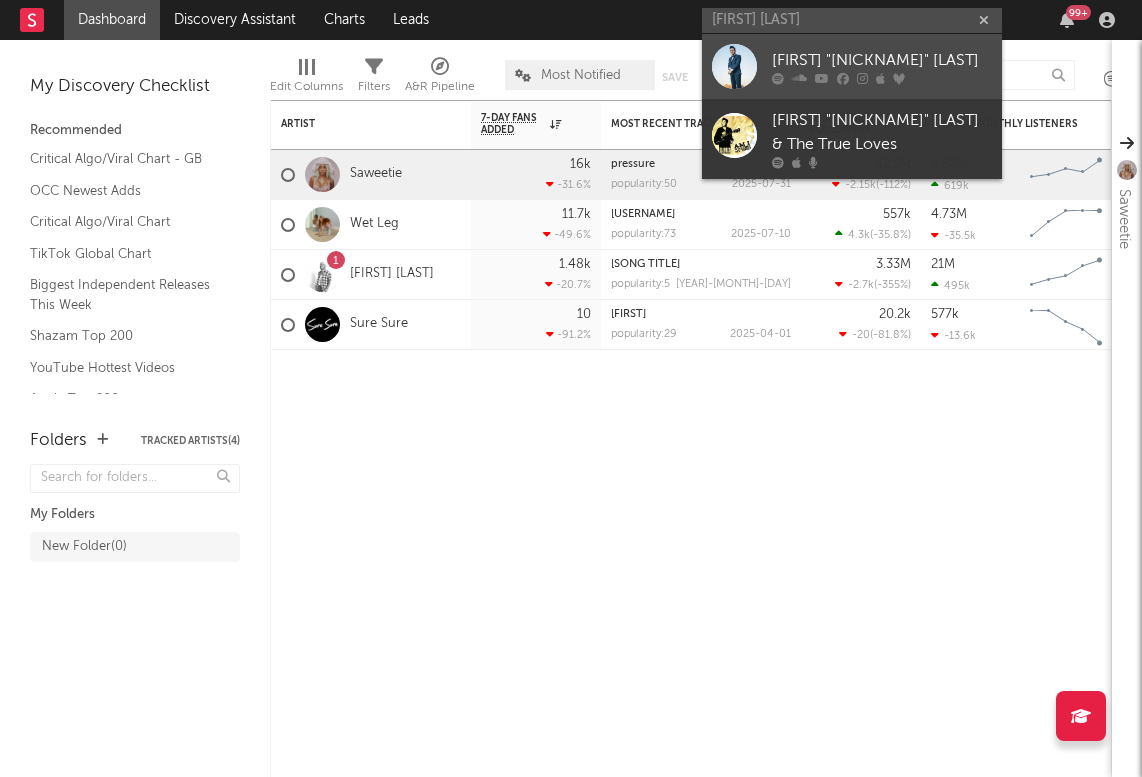 click at bounding box center (734, 66) 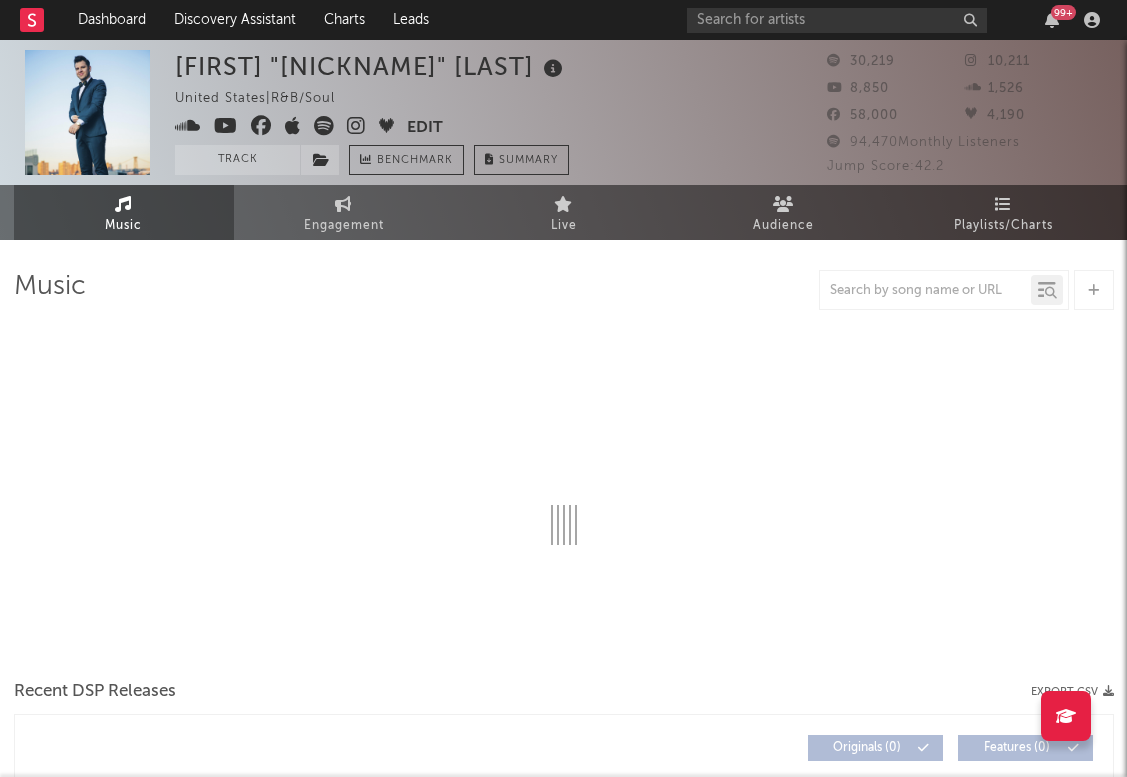 select on "6m" 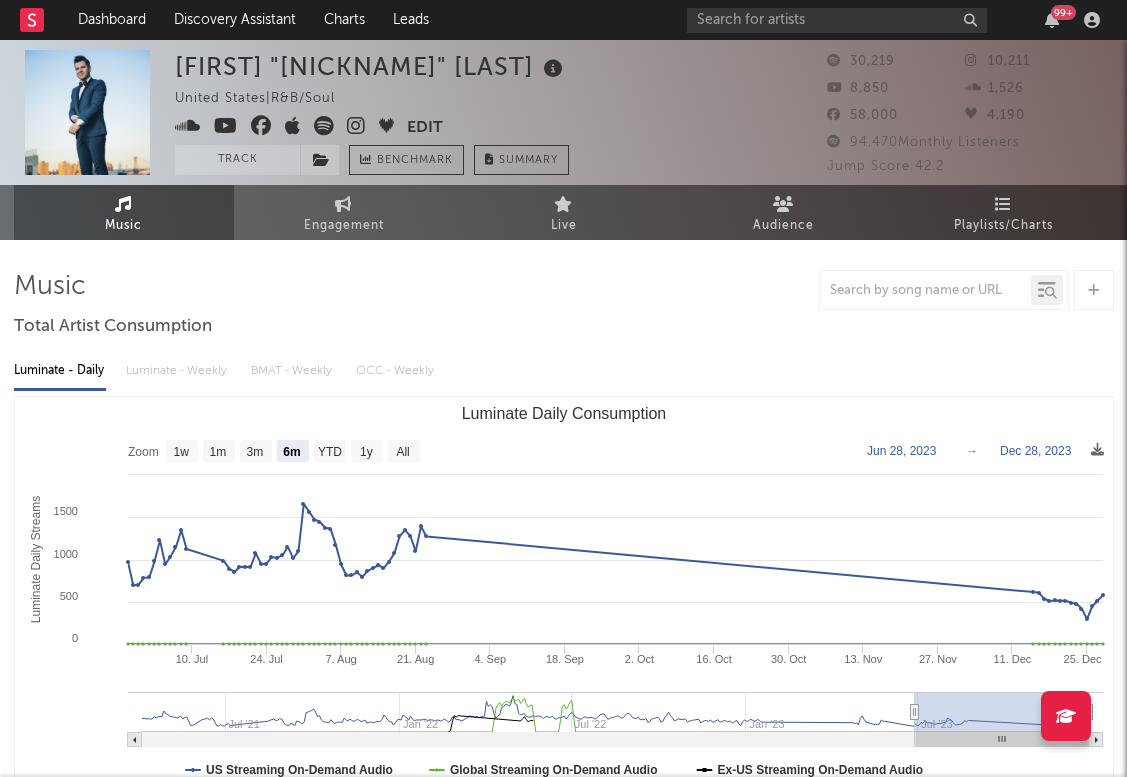 click at bounding box center [87, 112] 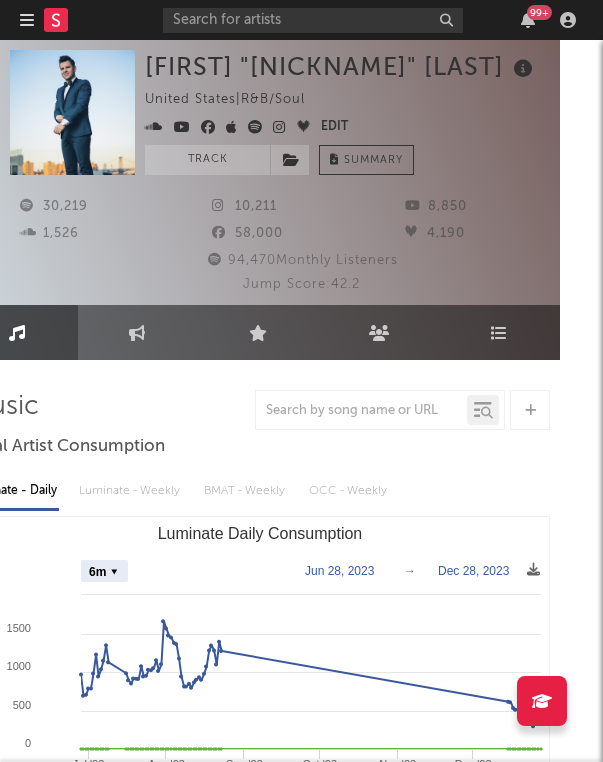 scroll, scrollTop: 0, scrollLeft: 48, axis: horizontal 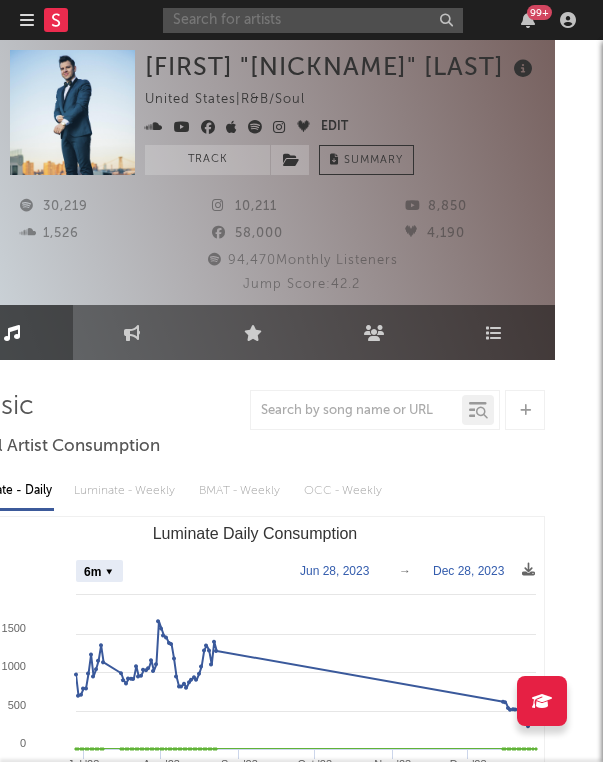 click at bounding box center [313, 20] 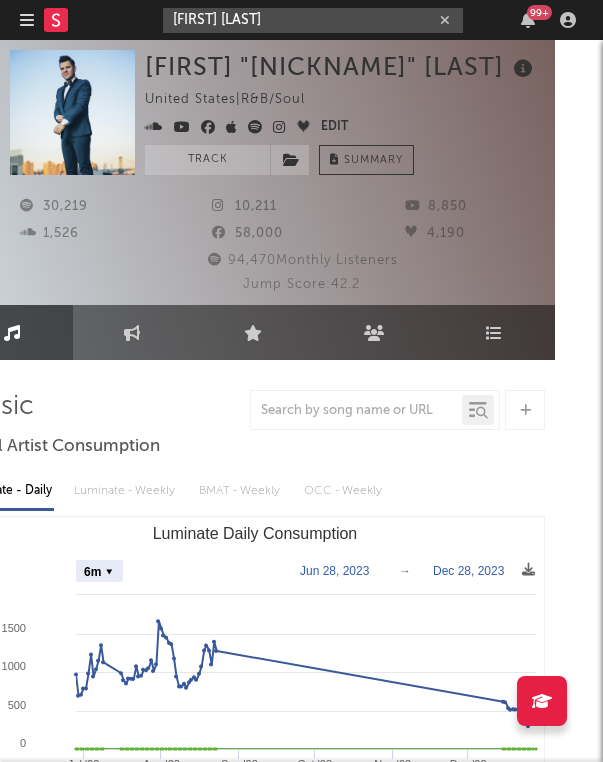click on "[FIRST] [LAST]" at bounding box center [313, 20] 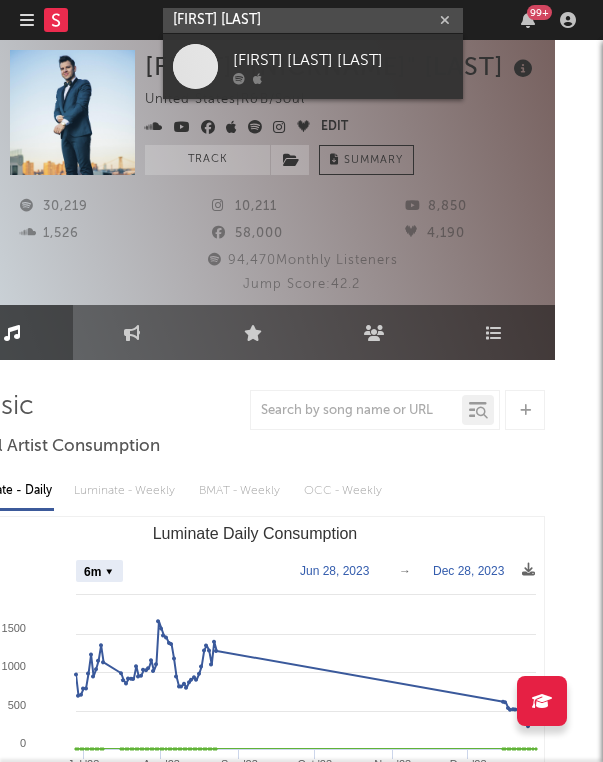 click on "[FIRST] [LAST]" at bounding box center (313, 20) 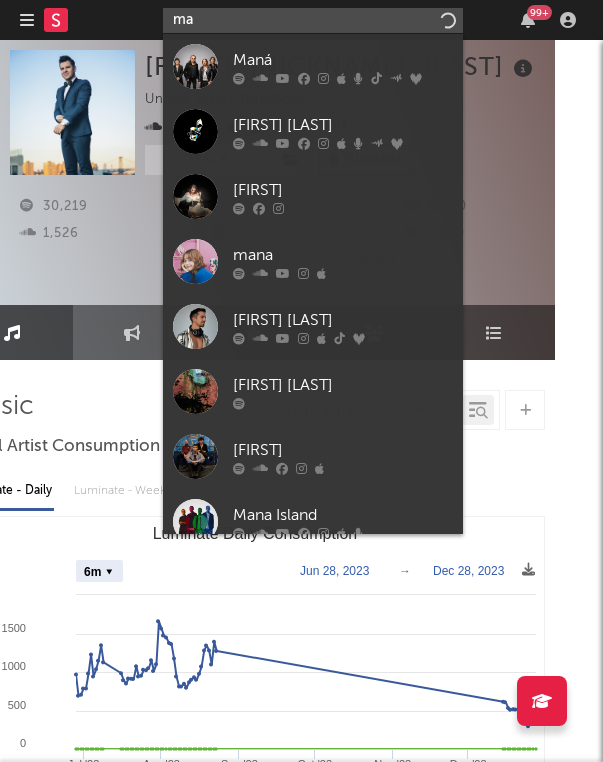 type on "m" 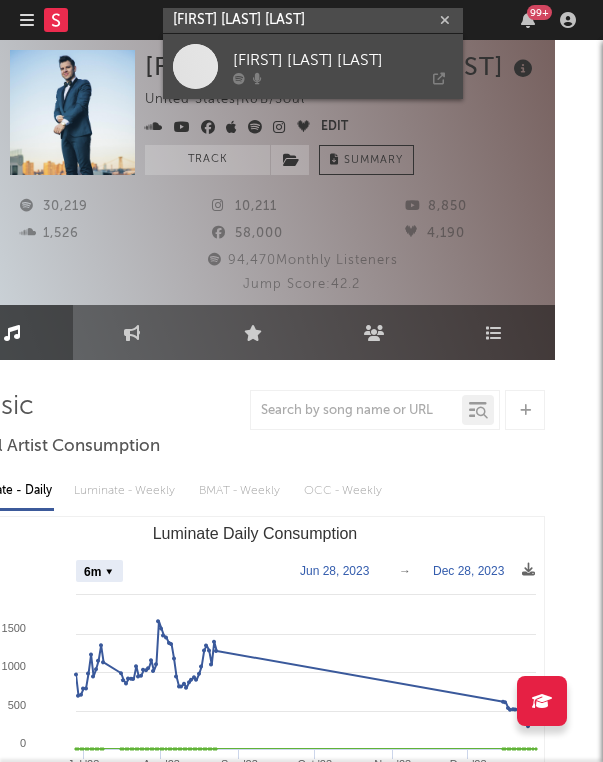 type on "[FIRST] [LAST] [LAST]" 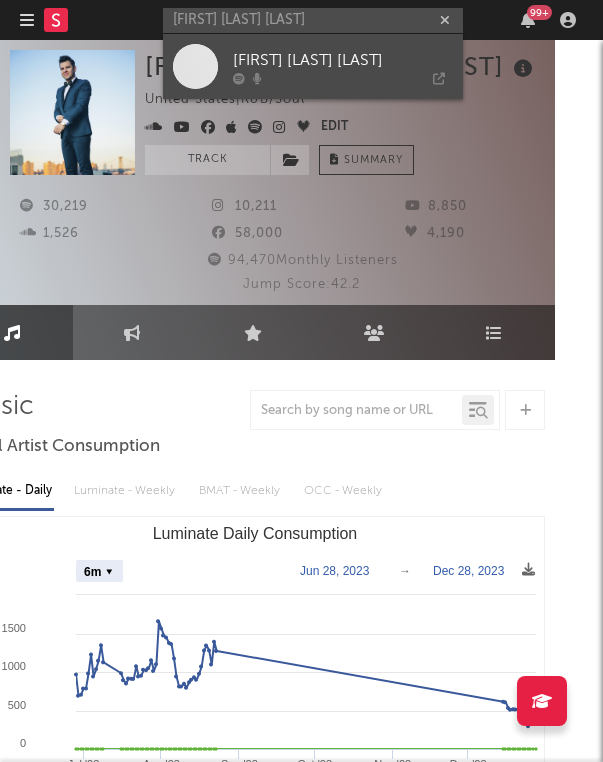 click on "[FIRST] [LAST] [LAST]" at bounding box center [343, 60] 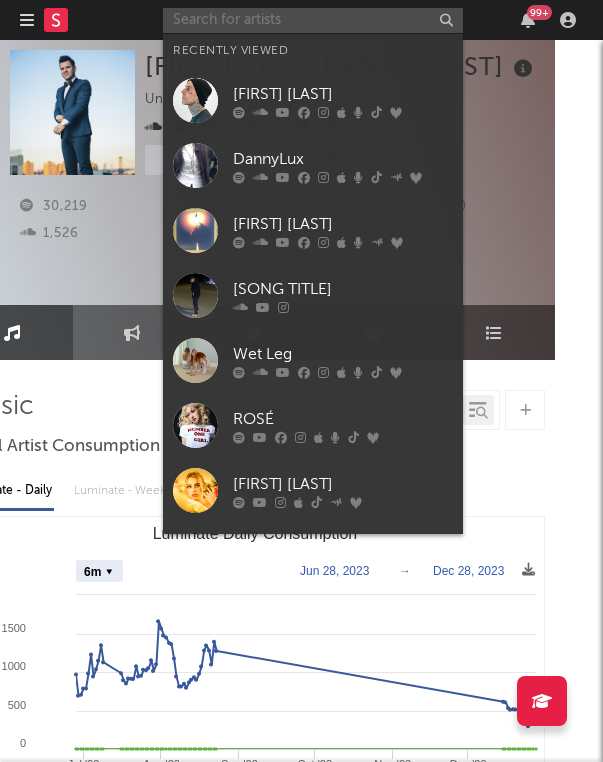 click at bounding box center (313, 20) 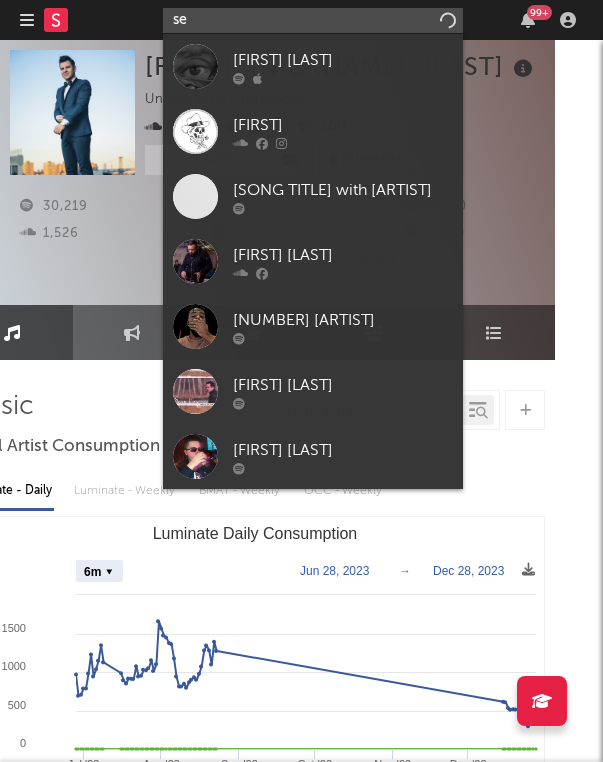 type on "s" 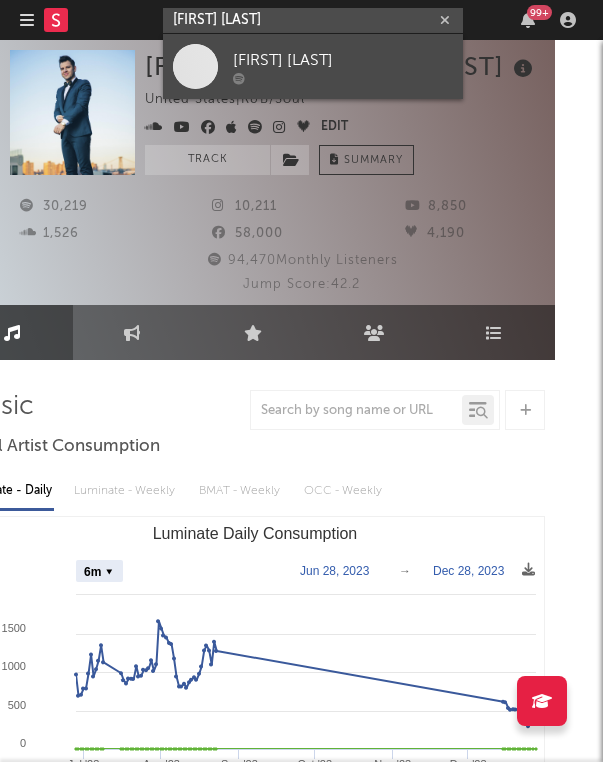 type on "[FIRST] [LAST]" 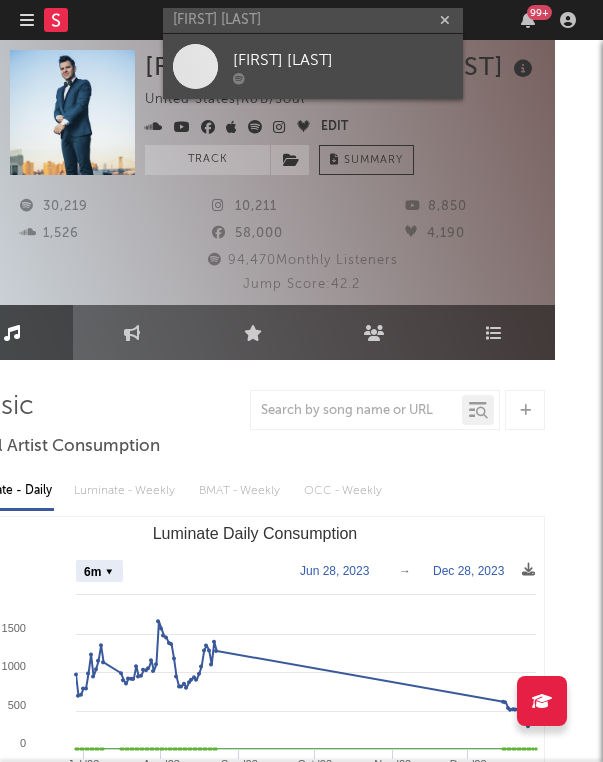 click on "[FIRST] [LAST]" at bounding box center (343, 60) 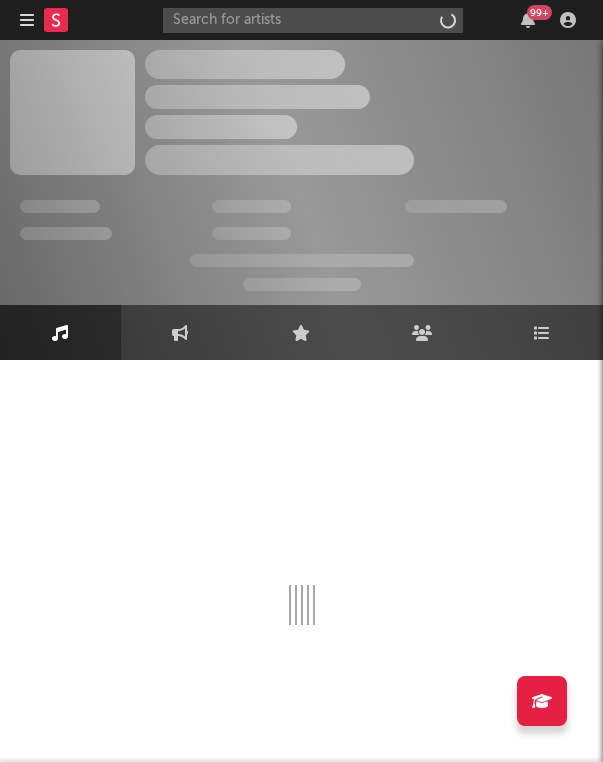 scroll, scrollTop: 0, scrollLeft: 0, axis: both 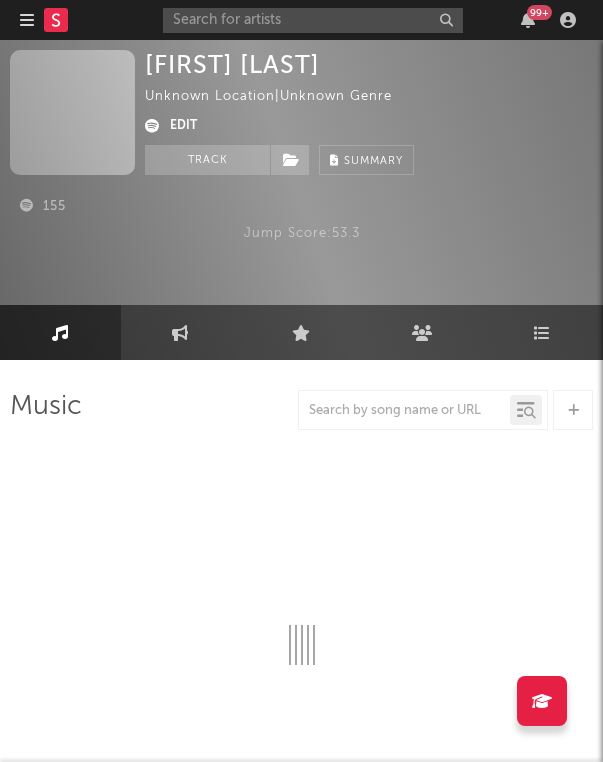 select on "1w" 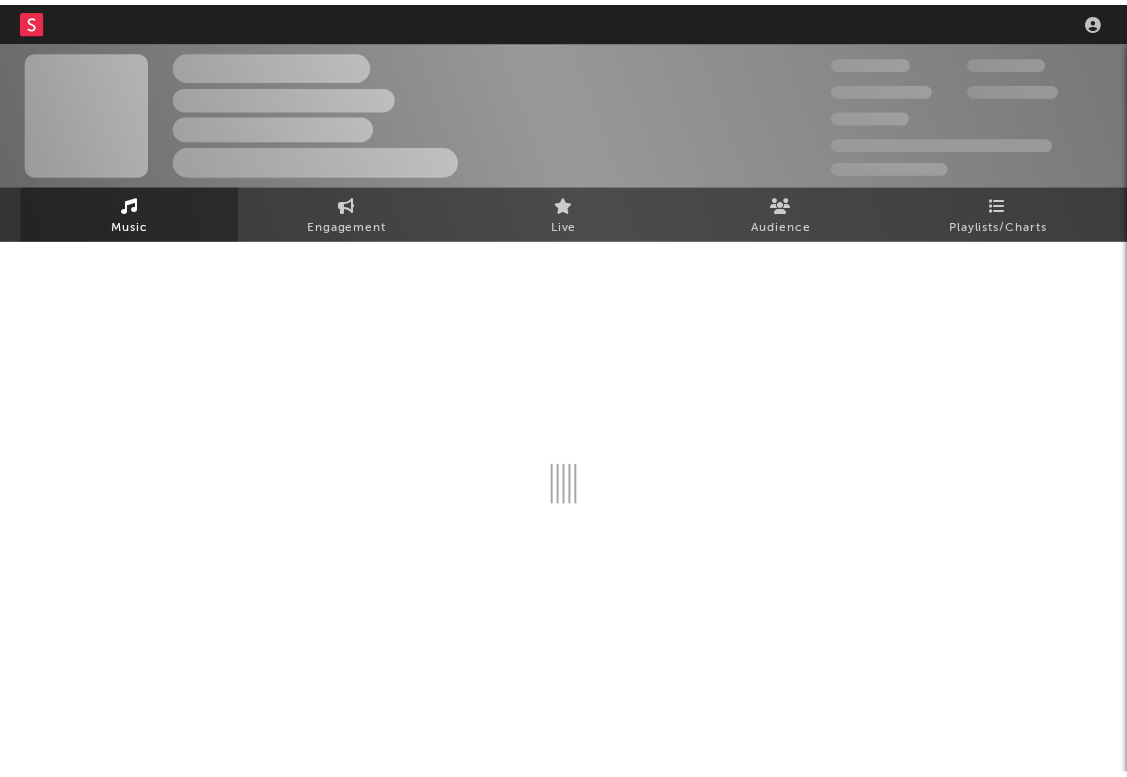 scroll, scrollTop: 0, scrollLeft: 0, axis: both 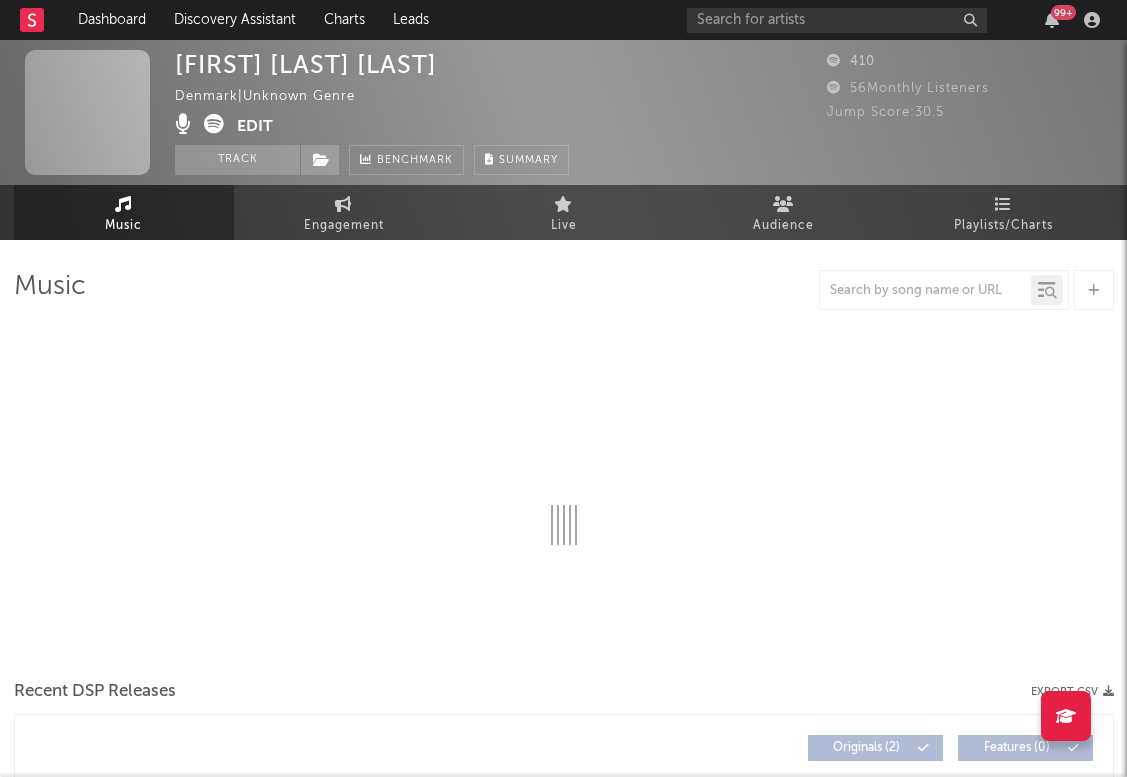 select on "1w" 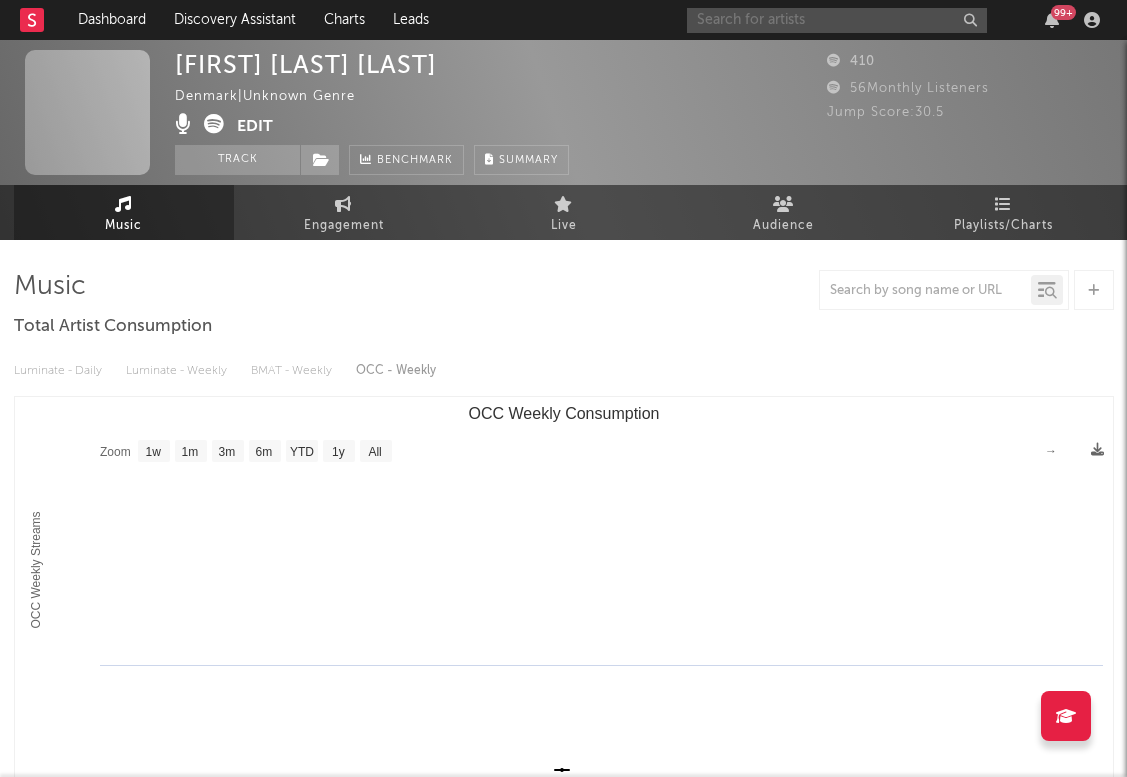 click at bounding box center [837, 20] 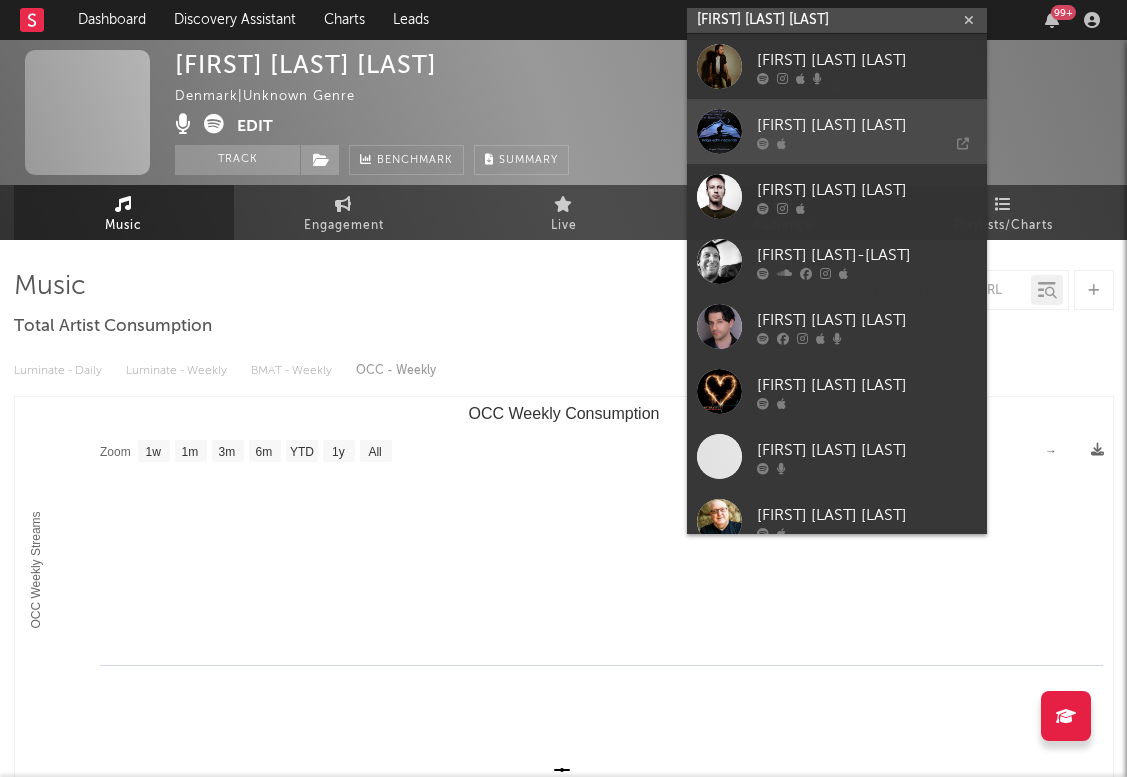 type on "[FIRST] [LAST] [LAST]" 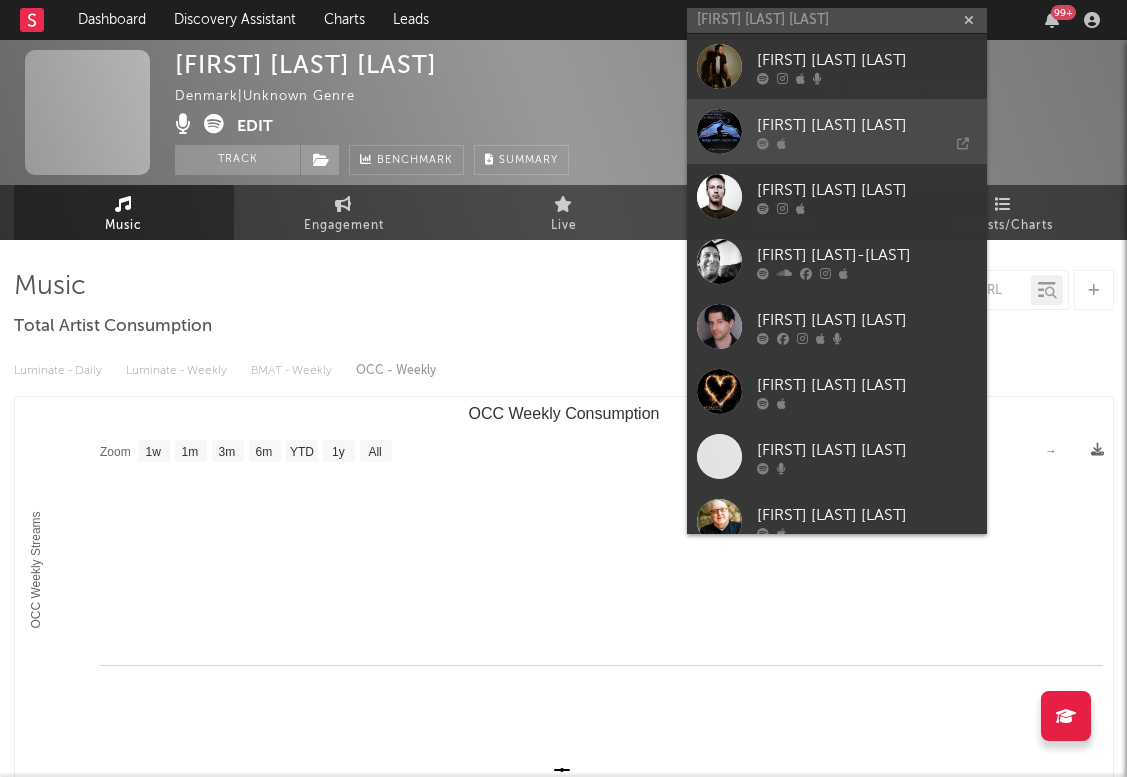 click on "[FIRST] [LAST] [LAST]" at bounding box center (867, 125) 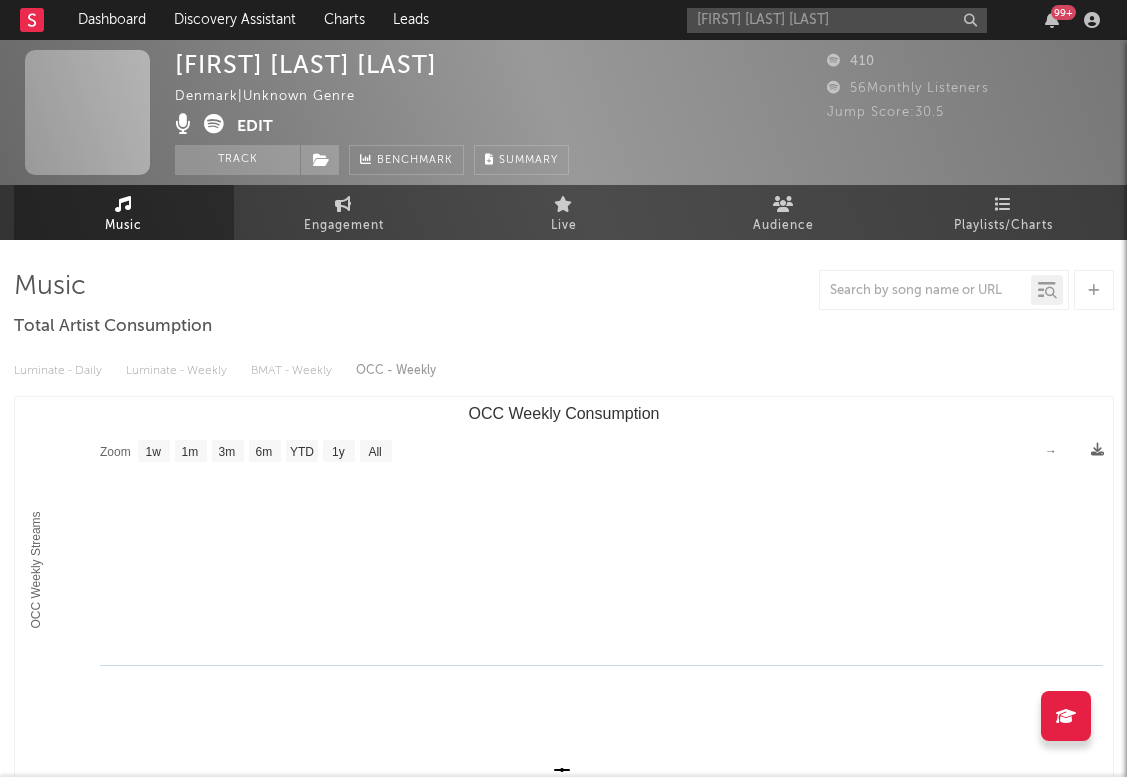 type 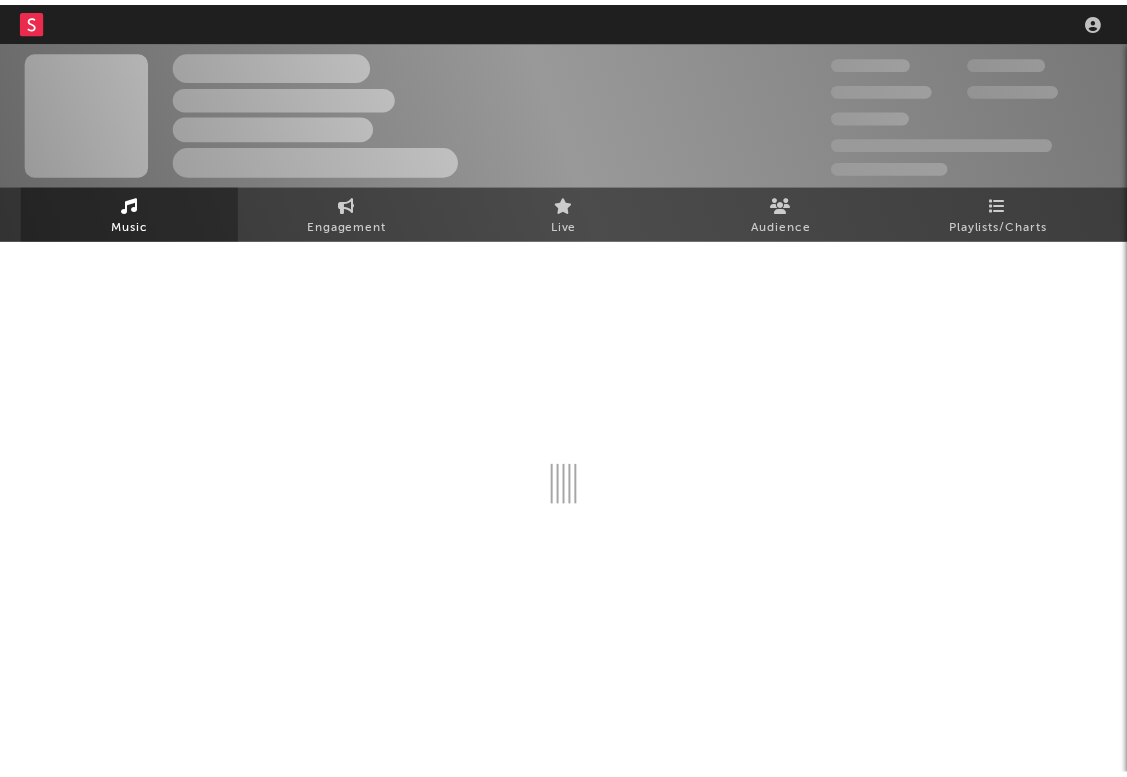 scroll, scrollTop: 0, scrollLeft: 0, axis: both 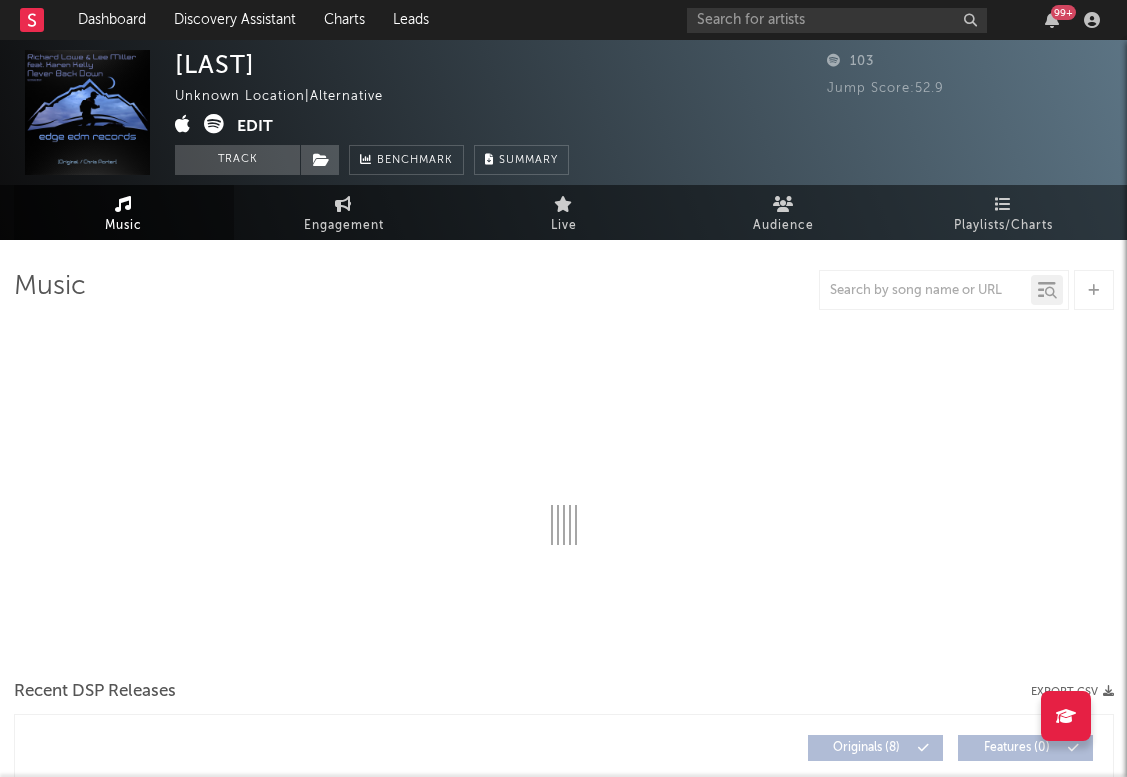 select on "1w" 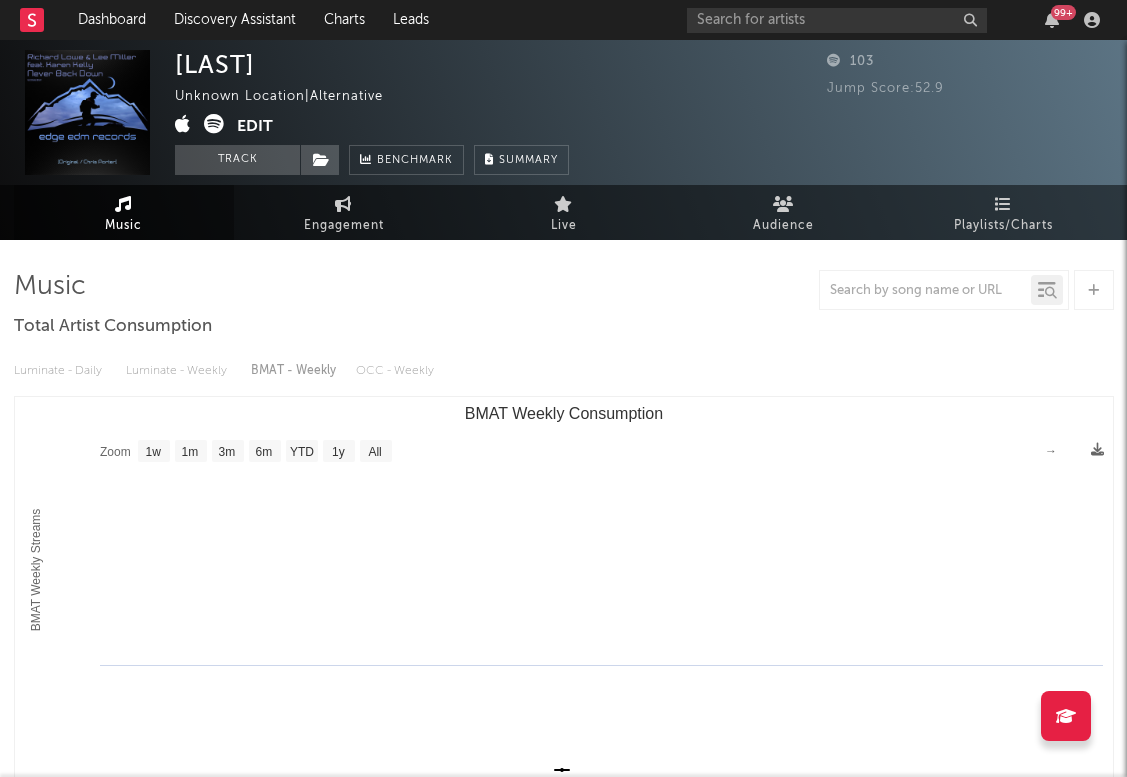 click at bounding box center [87, 112] 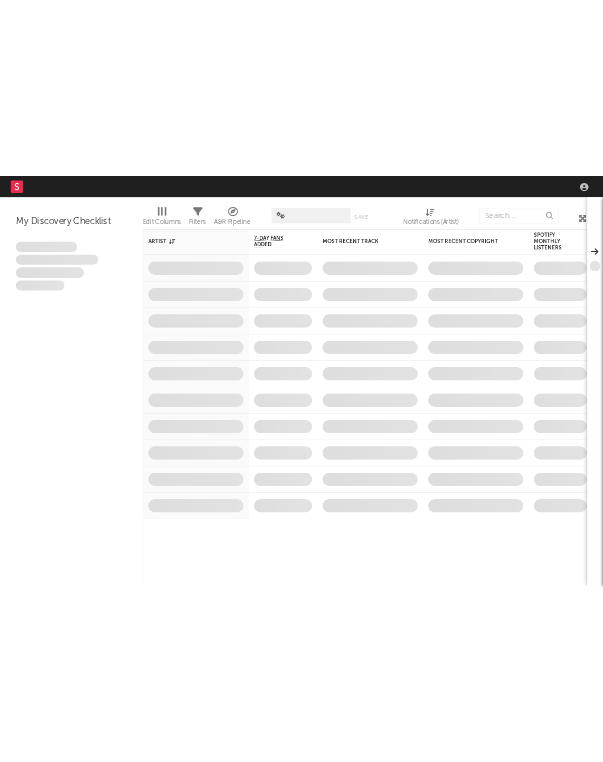 scroll, scrollTop: 0, scrollLeft: 0, axis: both 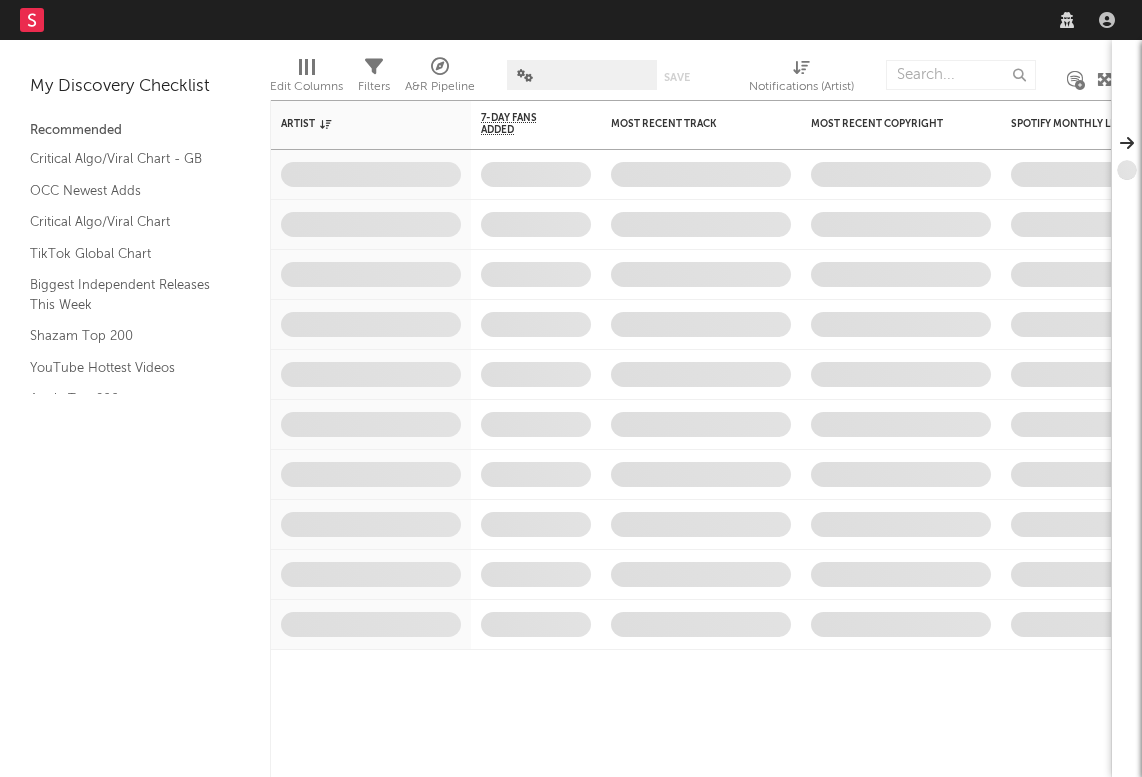 click at bounding box center [582, 75] 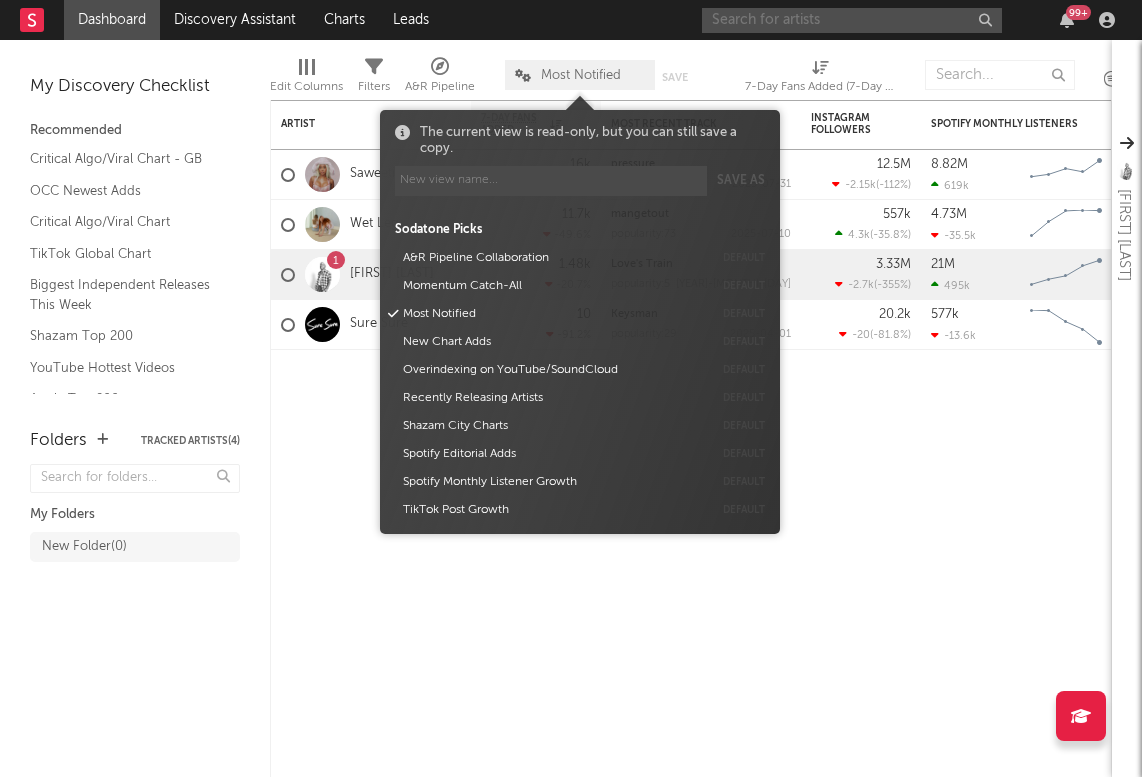 click at bounding box center [852, 20] 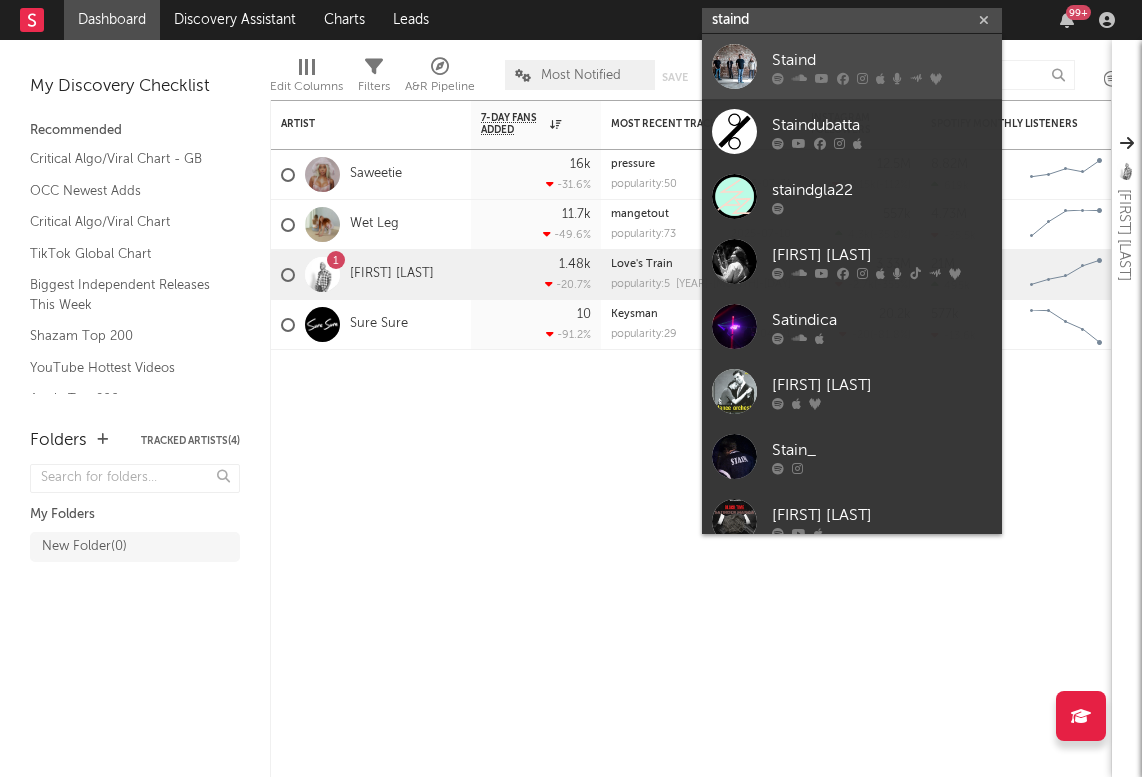 type on "staind" 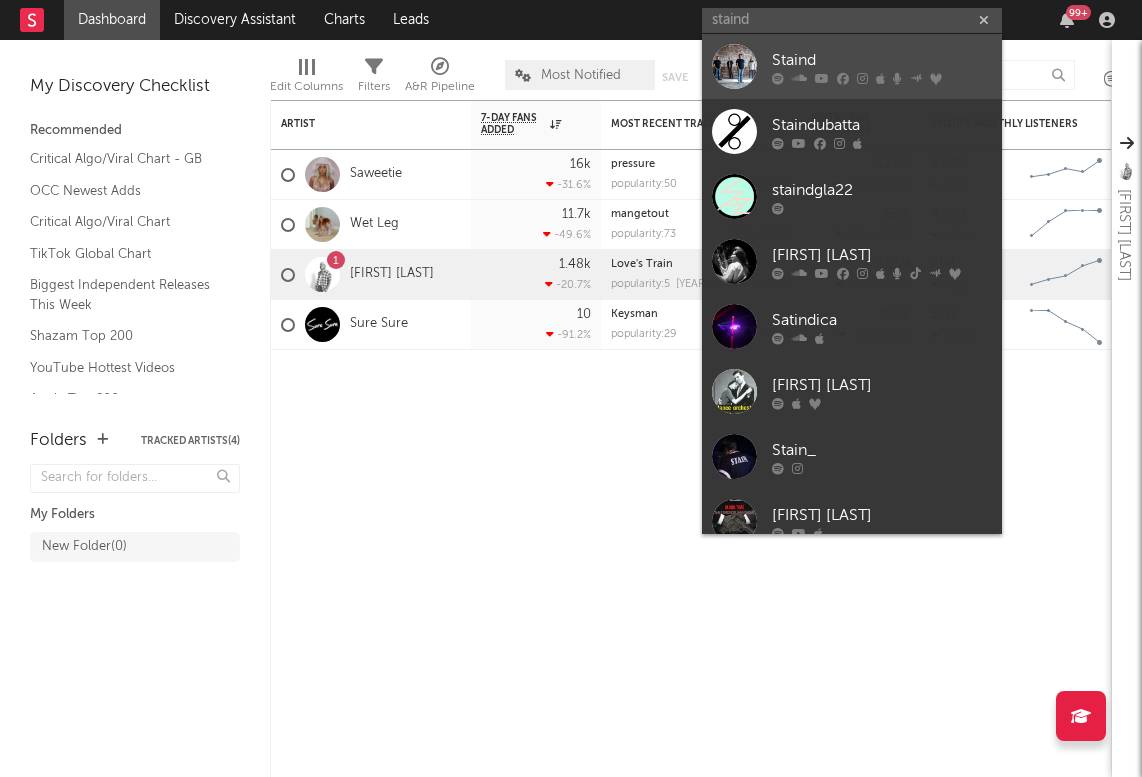 click on "Staind" at bounding box center [882, 60] 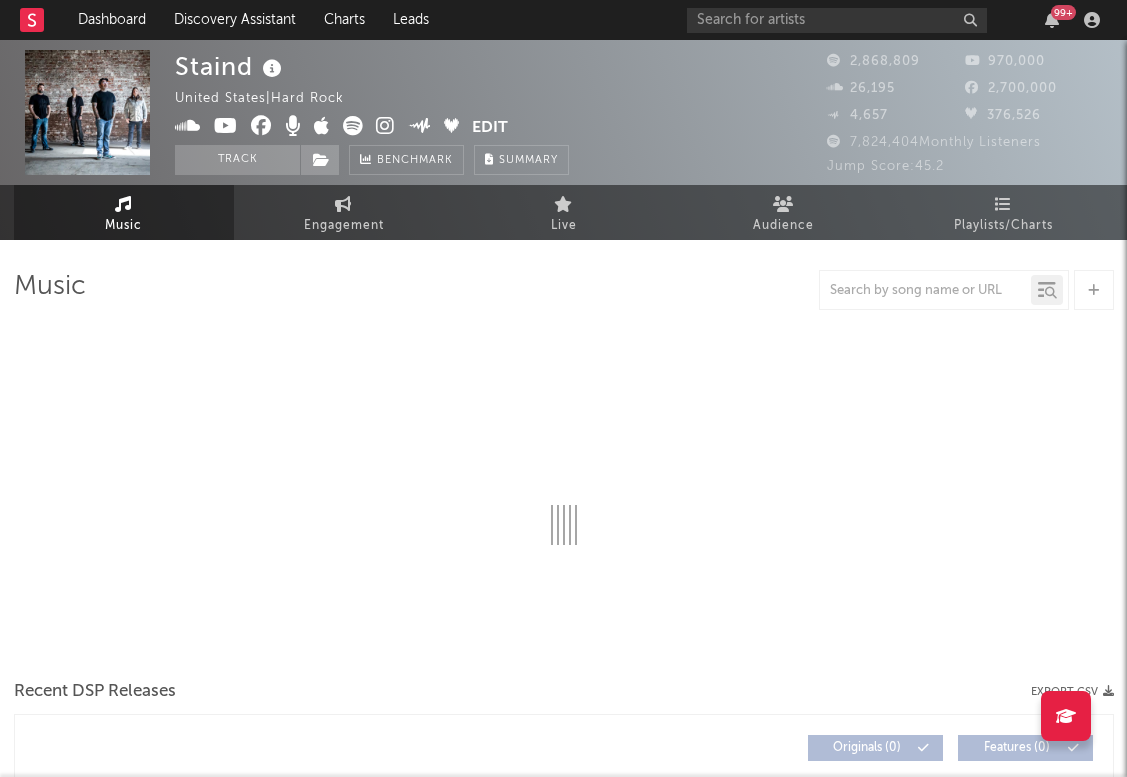click at bounding box center [87, 112] 